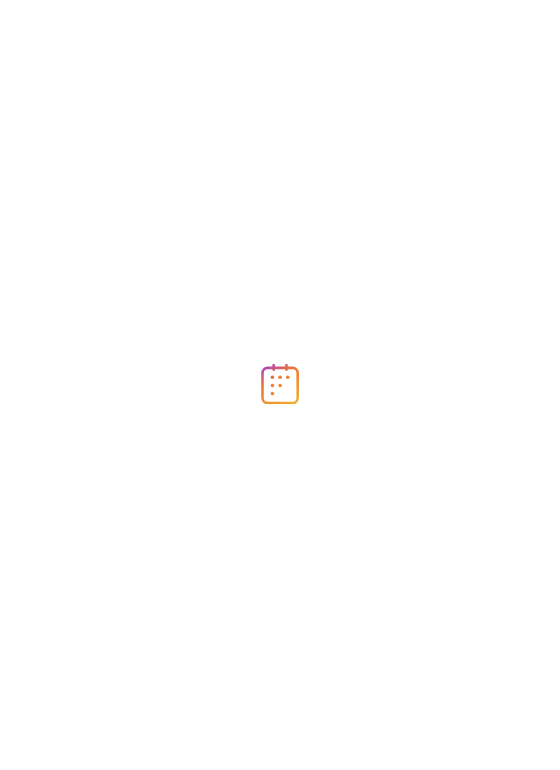 scroll, scrollTop: 0, scrollLeft: 0, axis: both 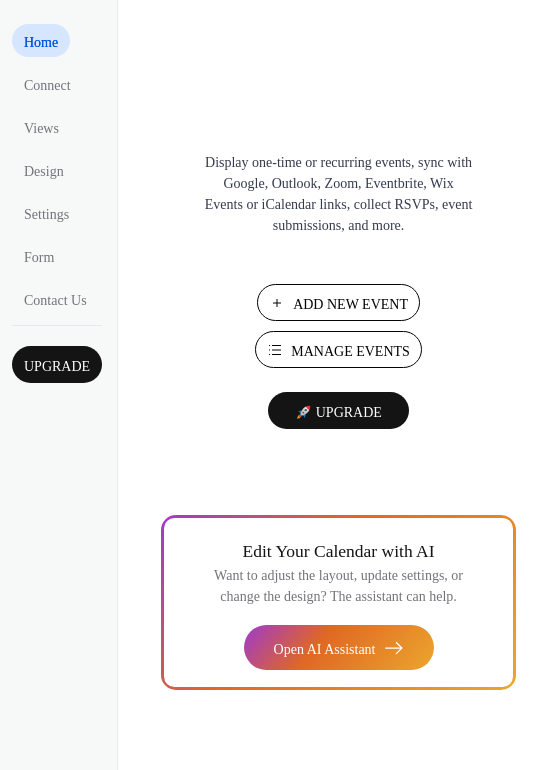 click on "Add New Event" at bounding box center (350, 304) 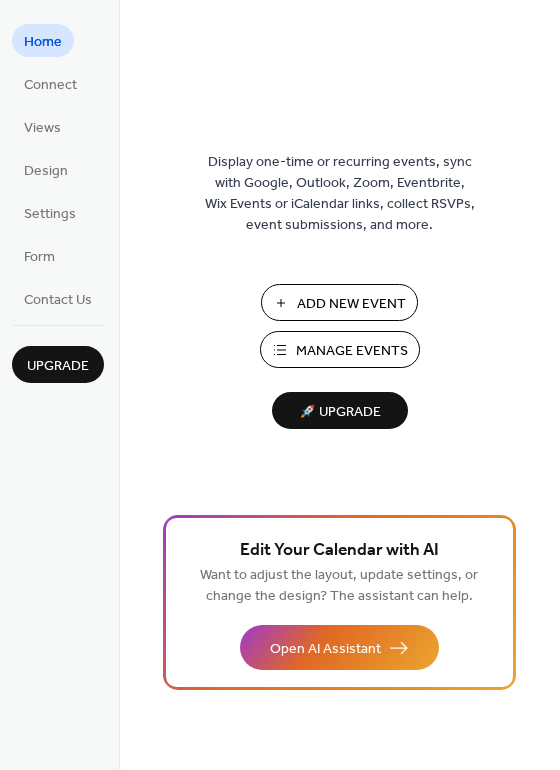 click on "Manage Events" at bounding box center (352, 351) 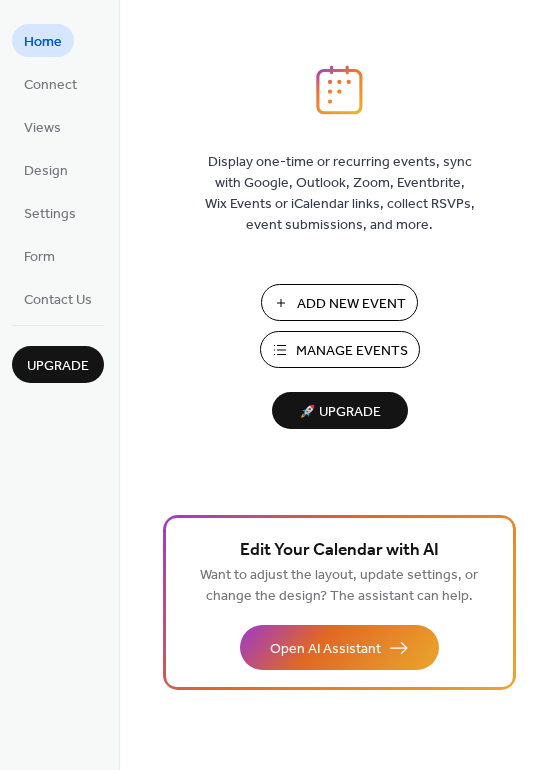 click on "Manage Events" at bounding box center [352, 351] 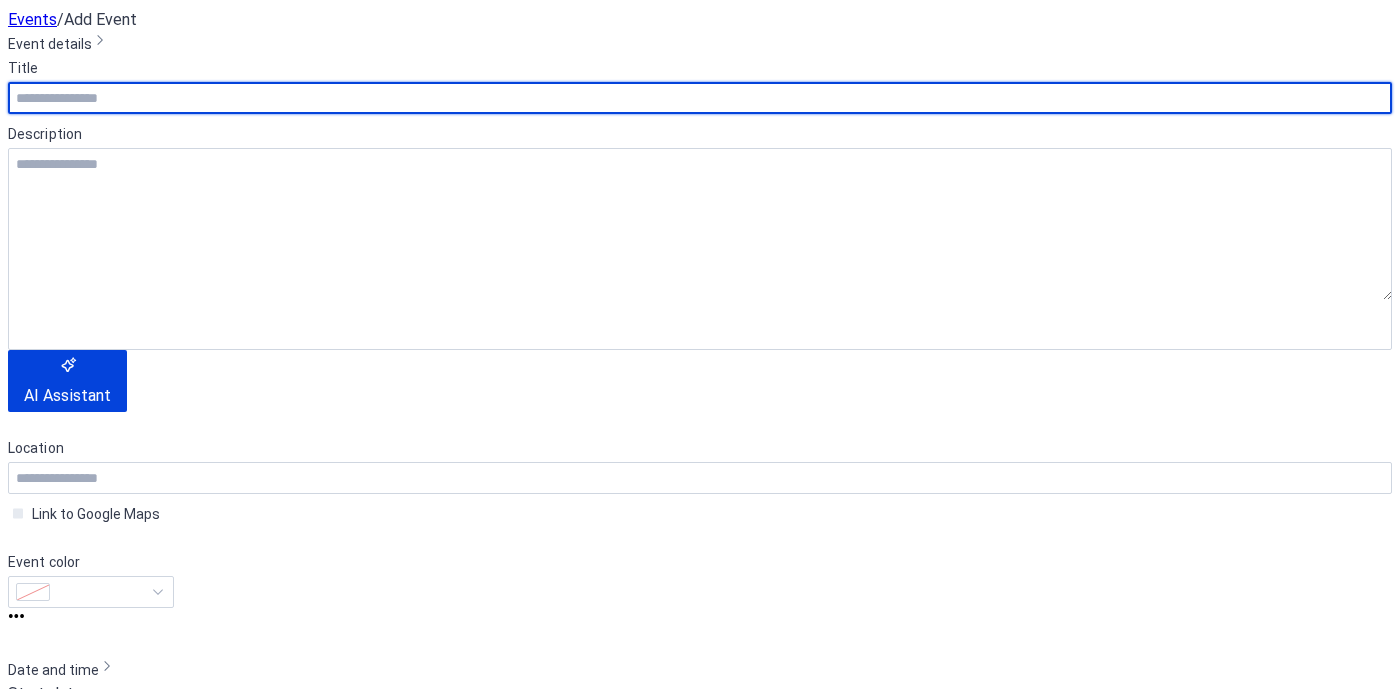 scroll, scrollTop: 0, scrollLeft: 0, axis: both 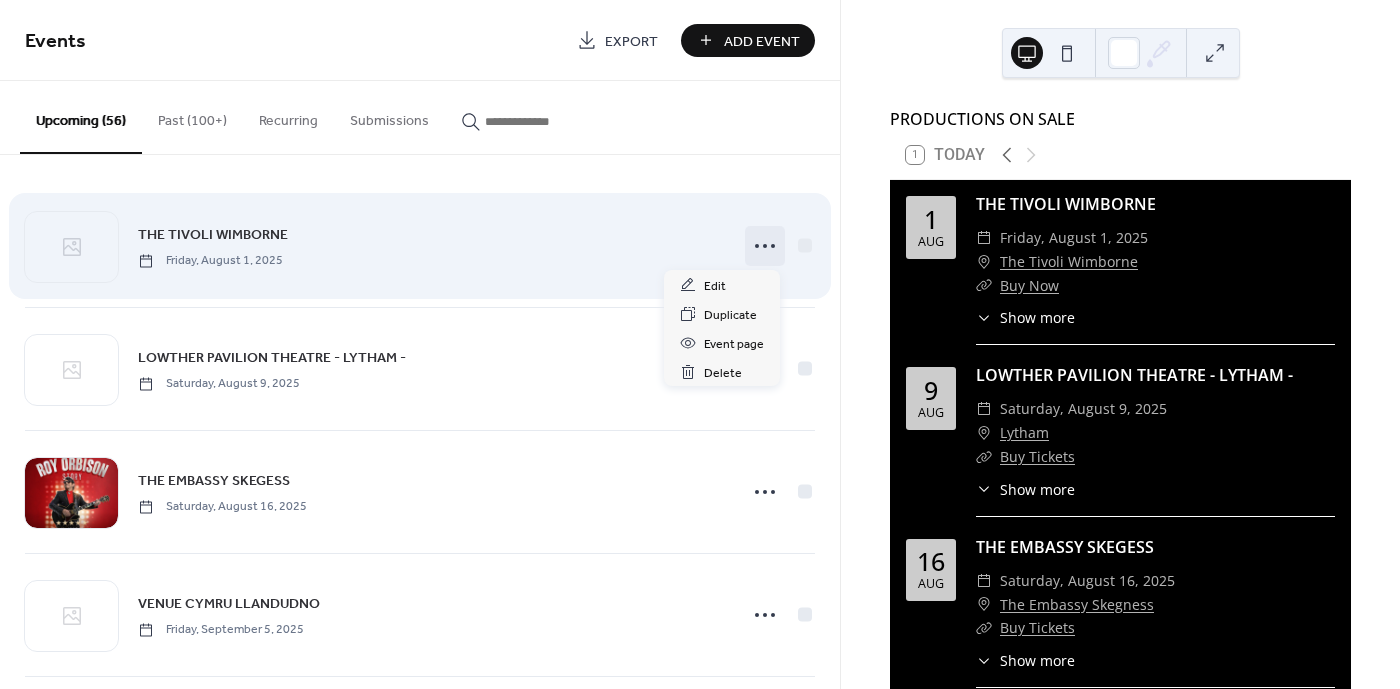 click 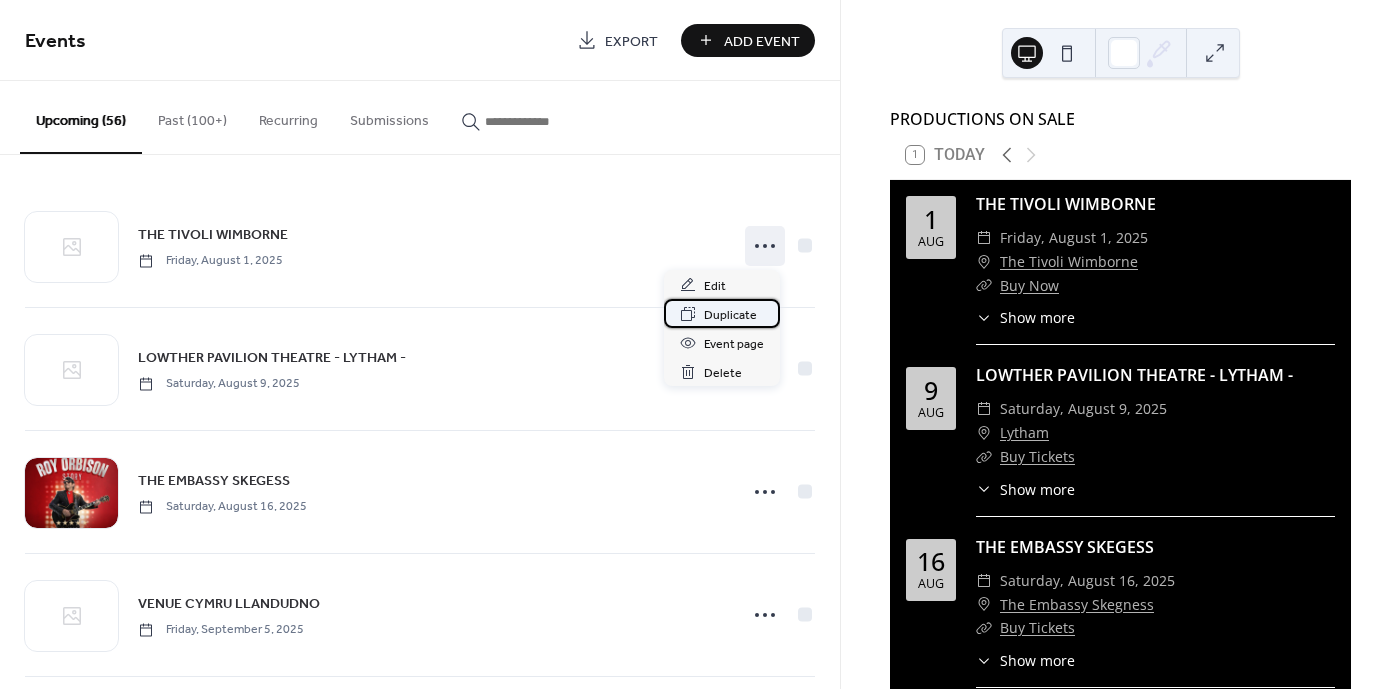 click on "Duplicate" at bounding box center (730, 315) 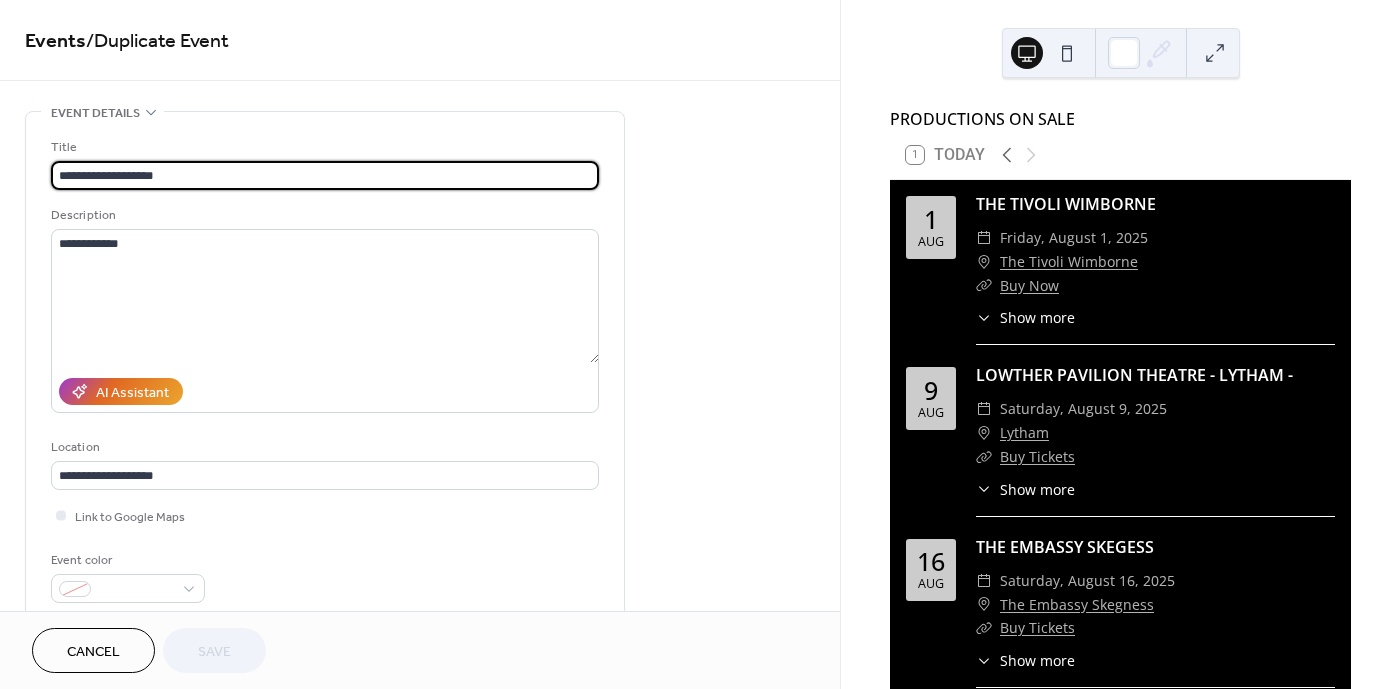 drag, startPoint x: 310, startPoint y: 172, endPoint x: 245, endPoint y: 177, distance: 65.192024 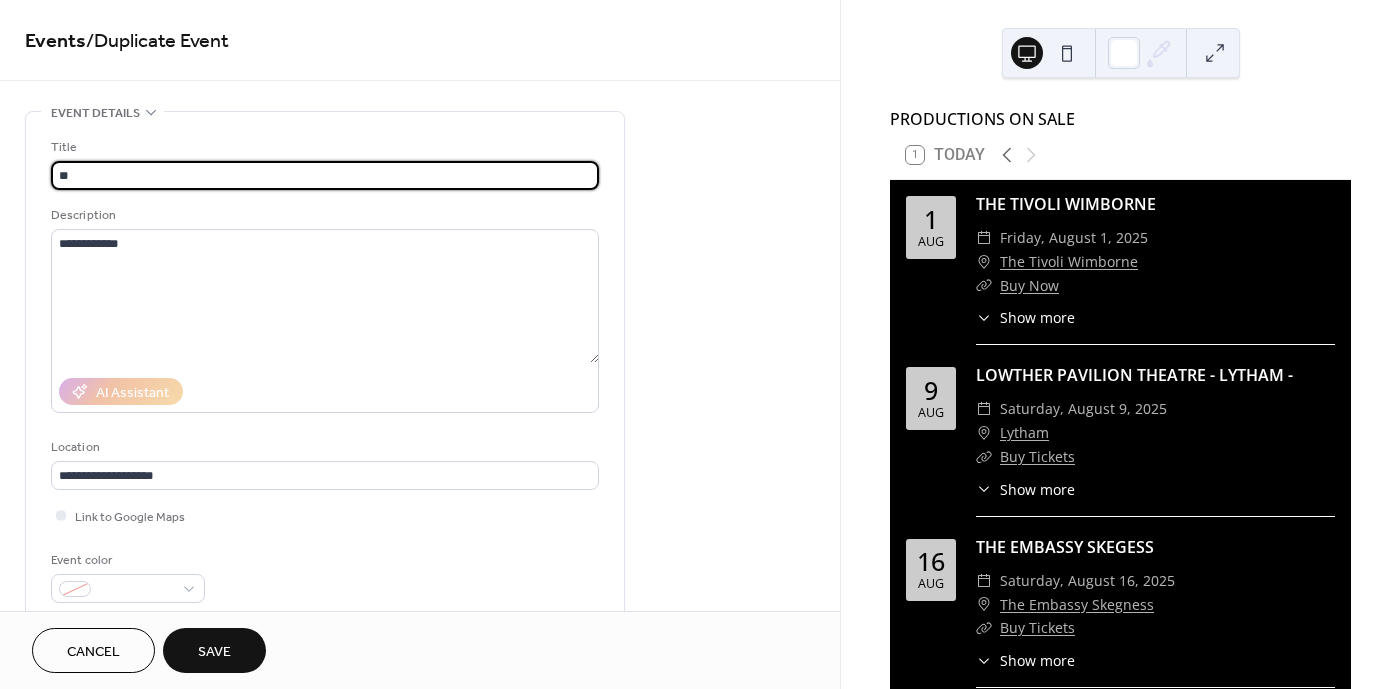 type on "*" 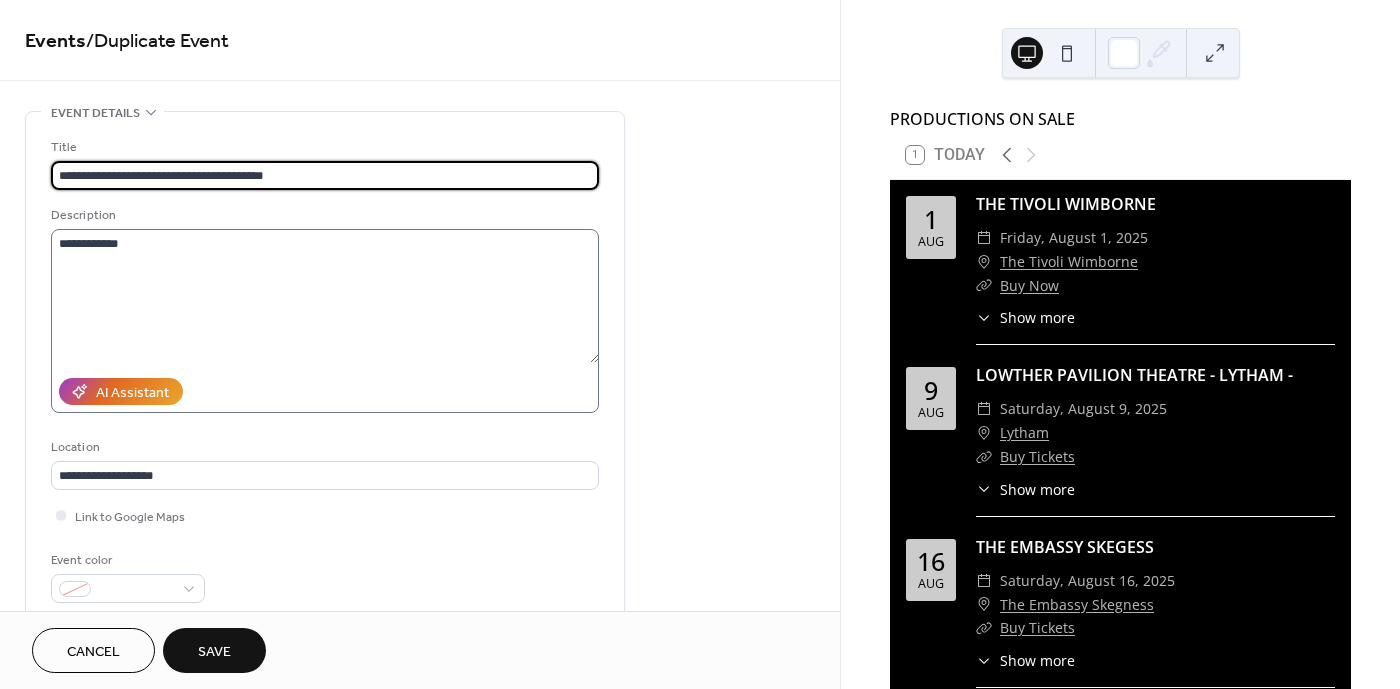 type on "**********" 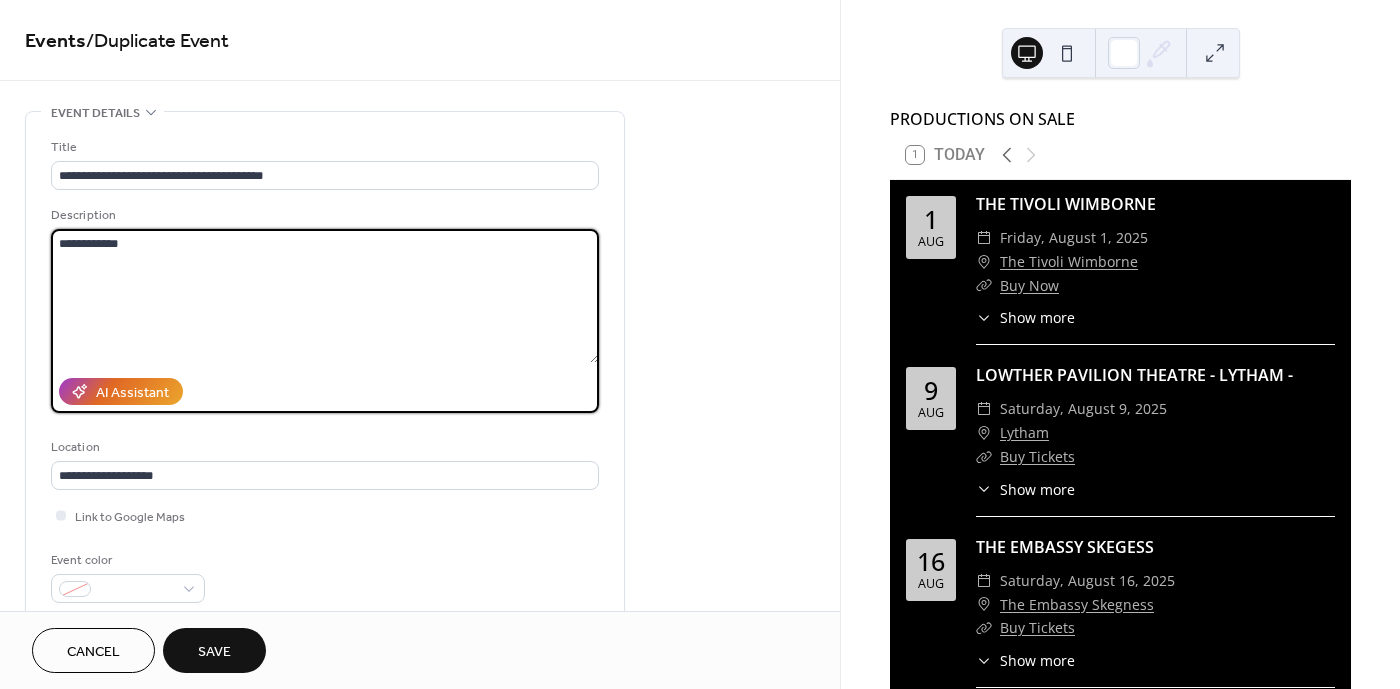 drag, startPoint x: 232, startPoint y: 244, endPoint x: 204, endPoint y: 260, distance: 32.24903 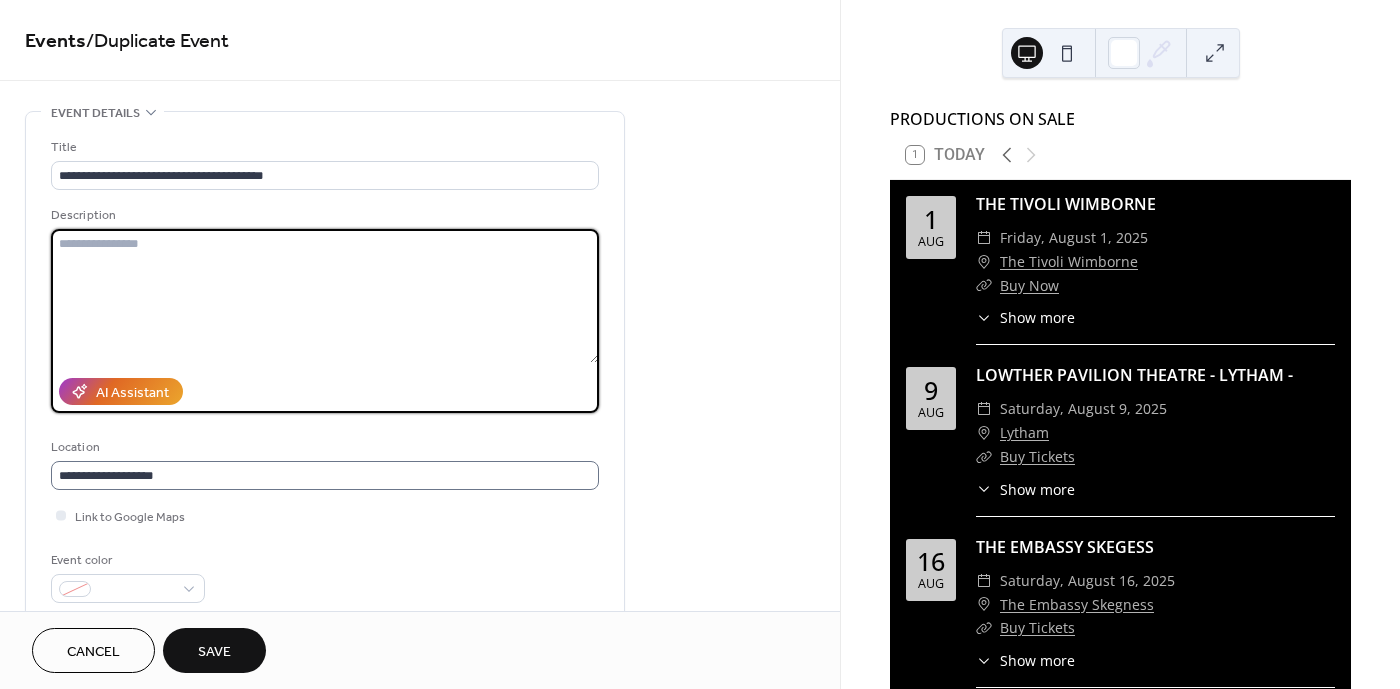 type 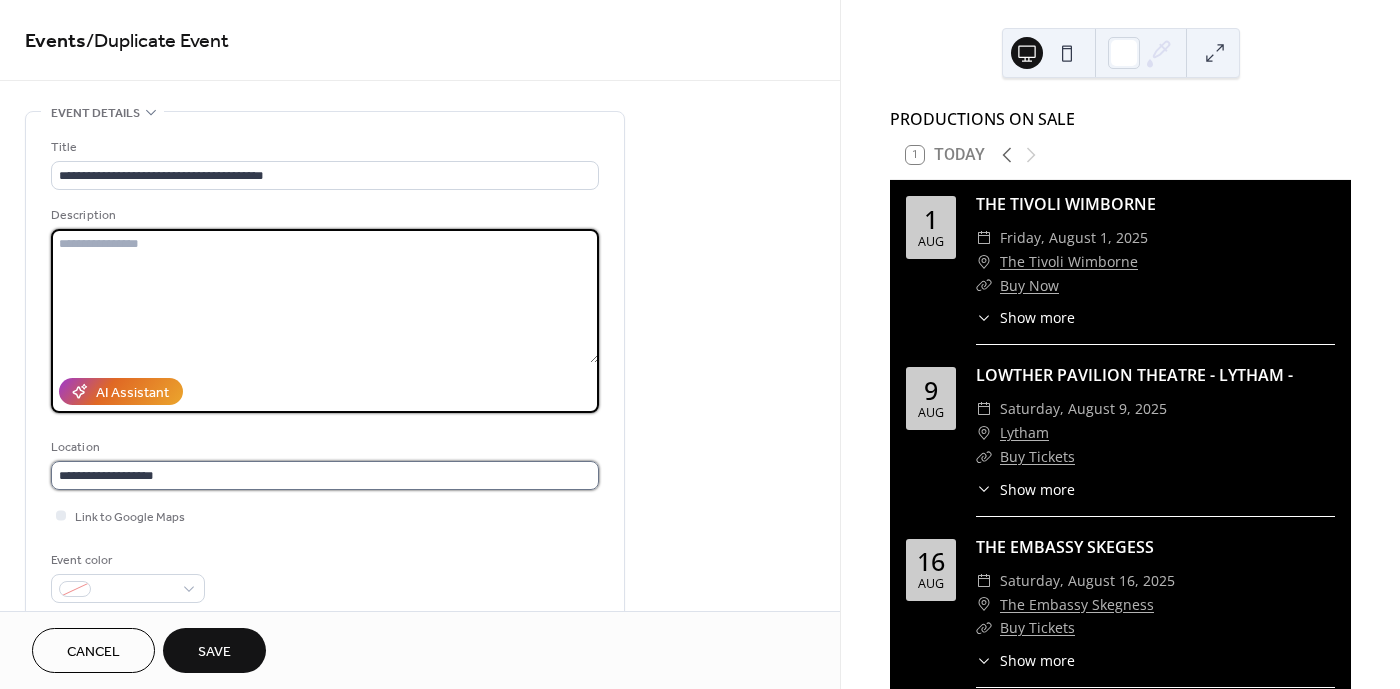 click on "**********" at bounding box center [325, 475] 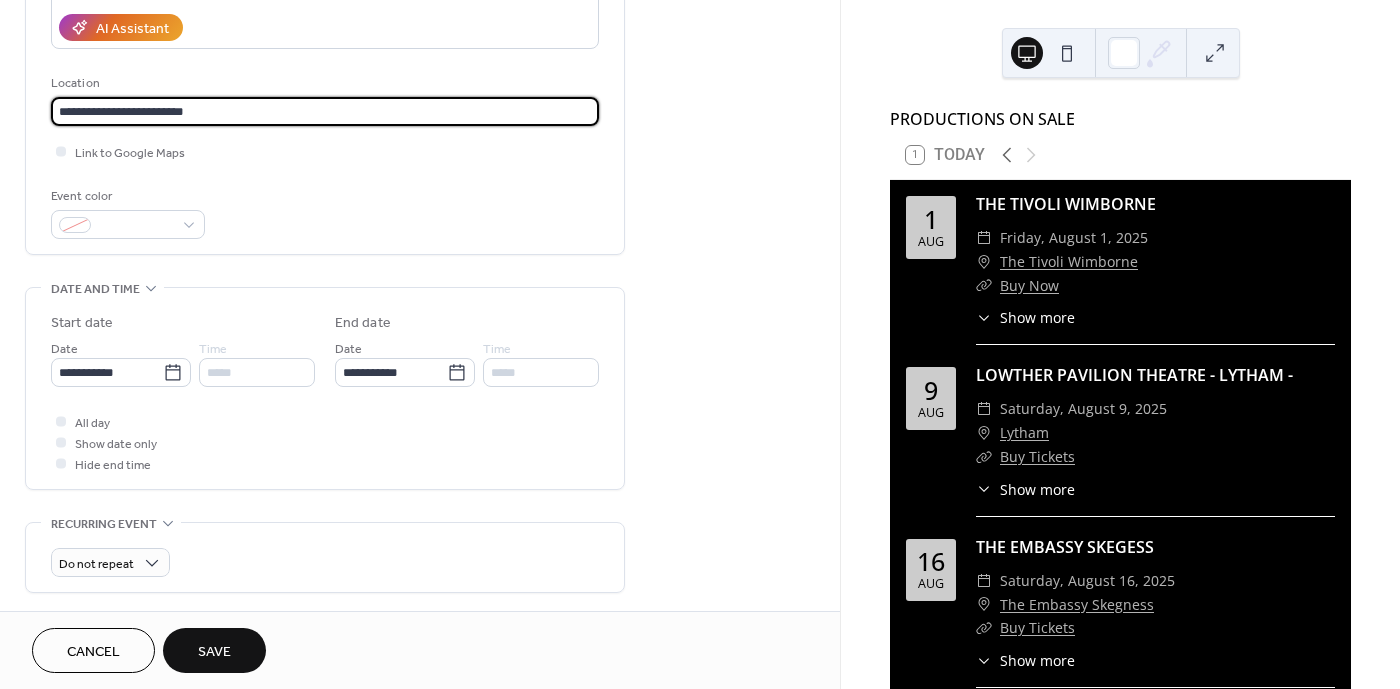 scroll, scrollTop: 385, scrollLeft: 0, axis: vertical 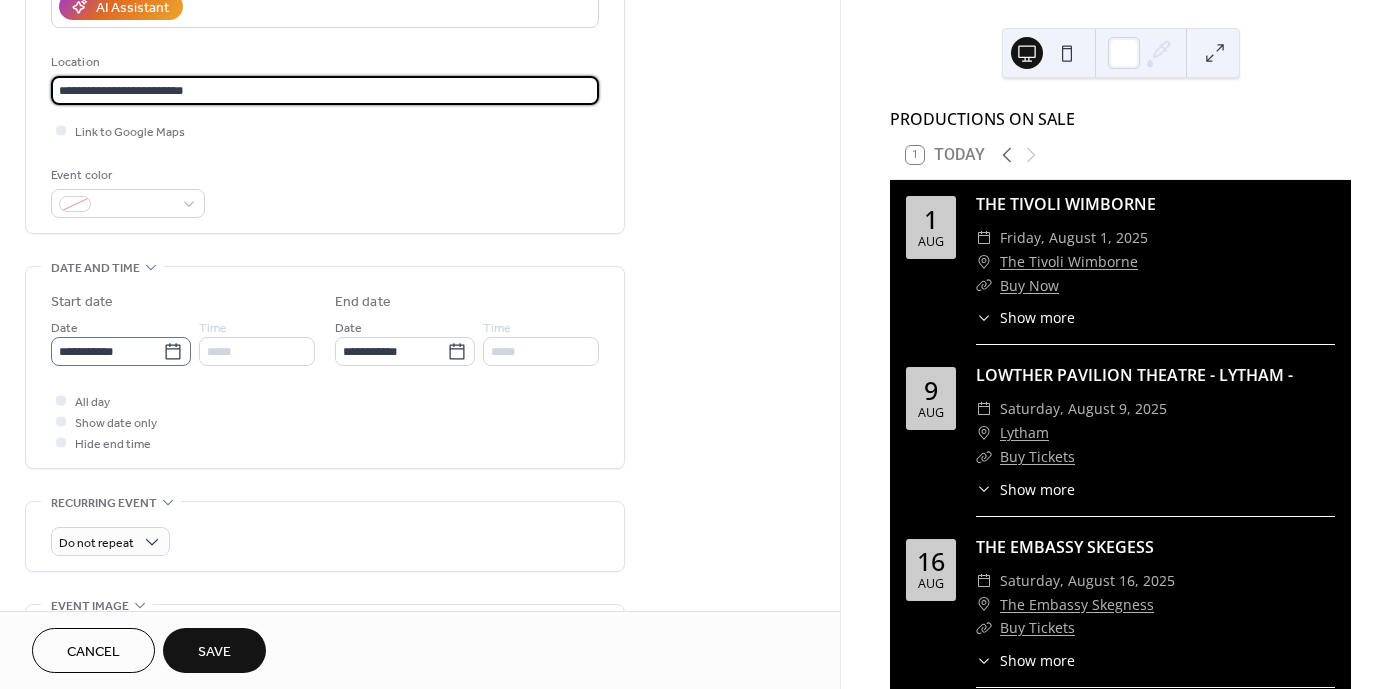 type on "**********" 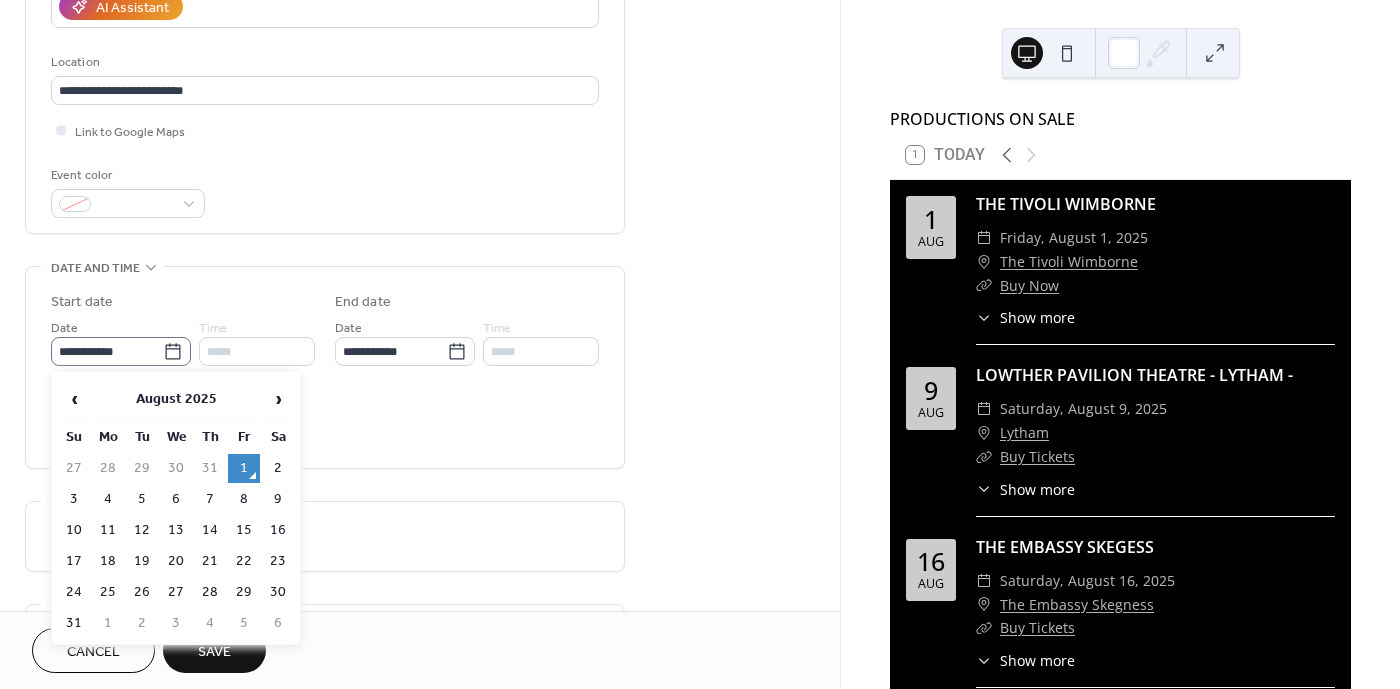 click 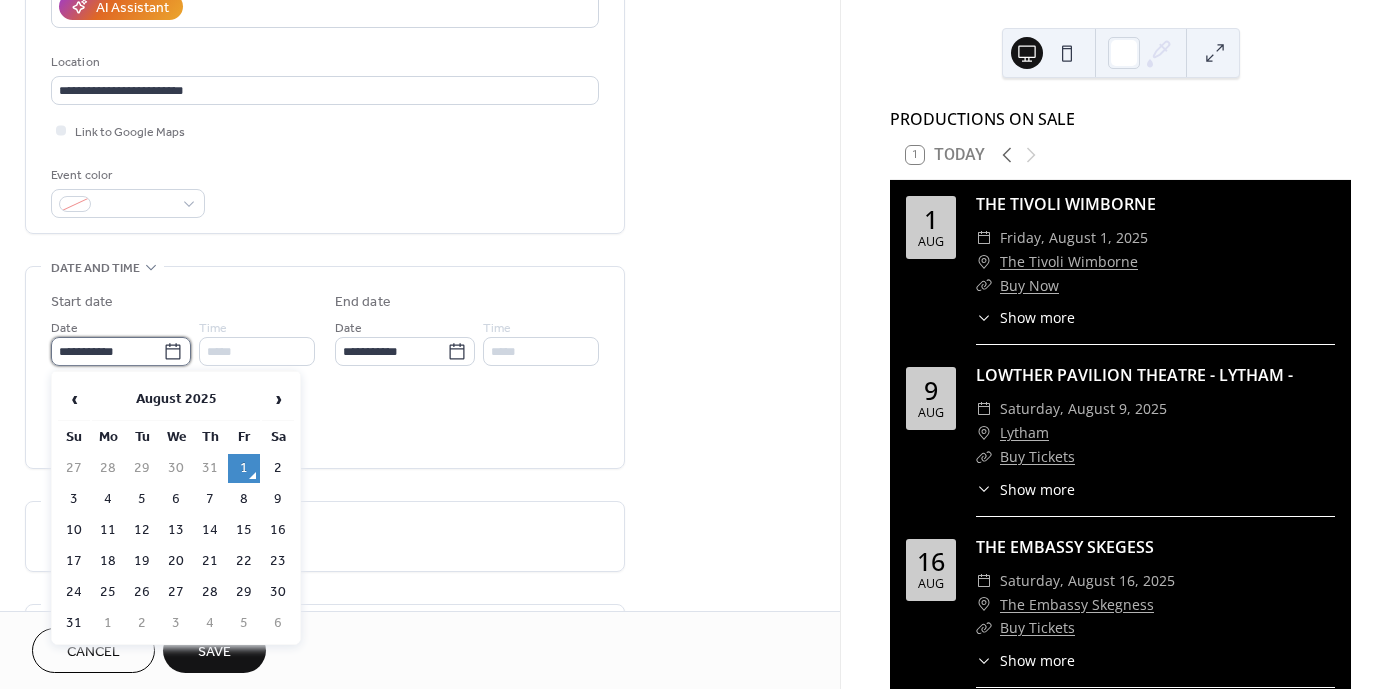 click on "**********" at bounding box center [107, 351] 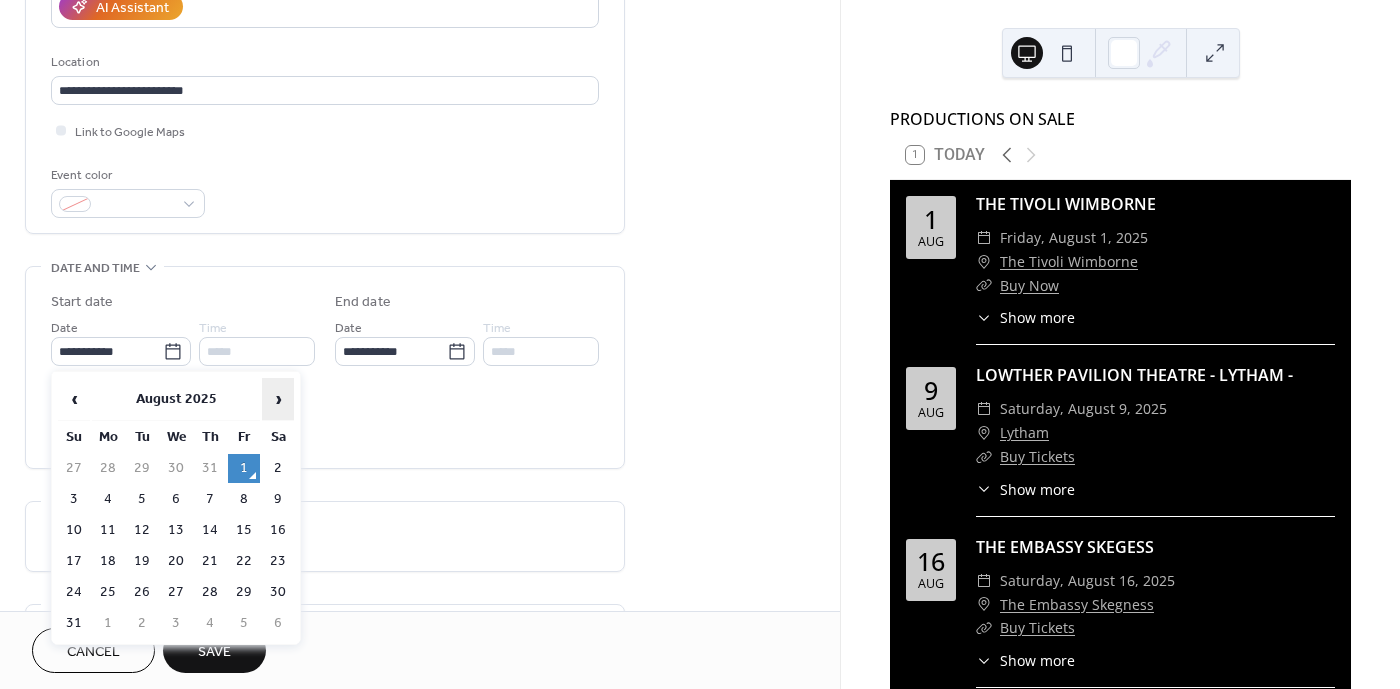 click on "›" at bounding box center (278, 399) 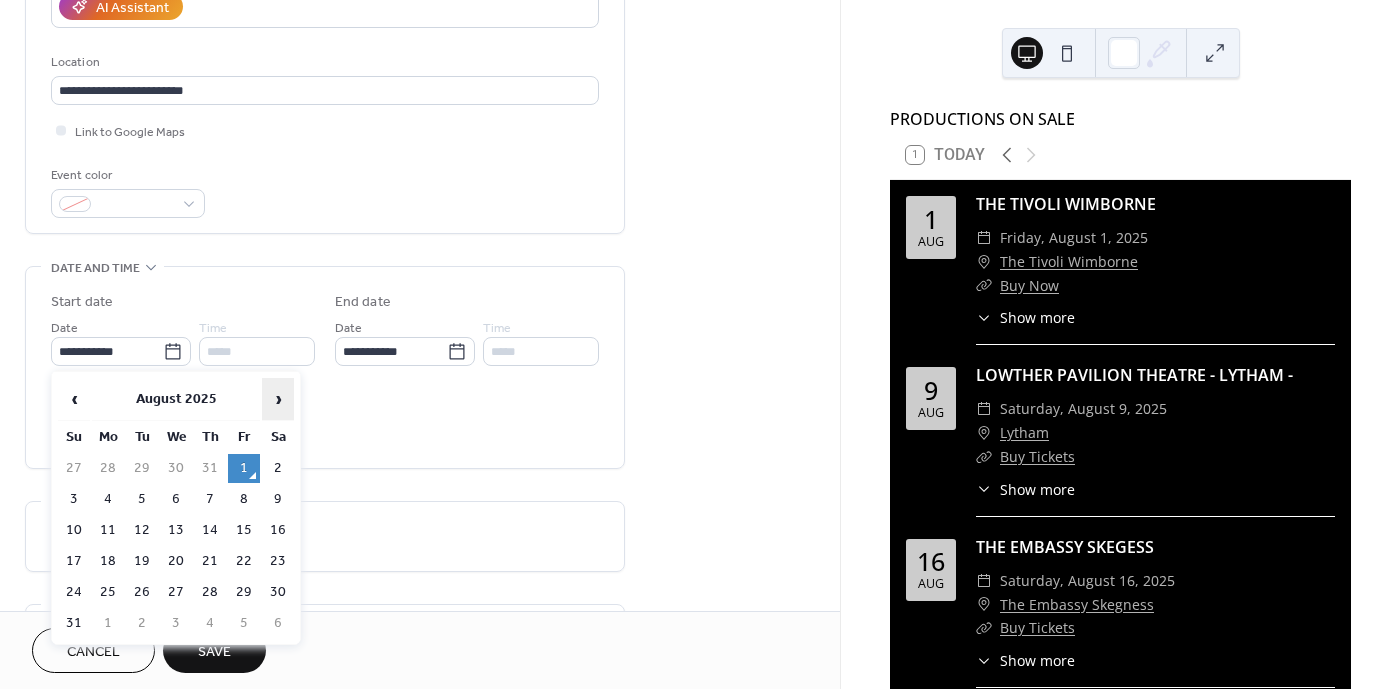 click on "›" at bounding box center [278, 399] 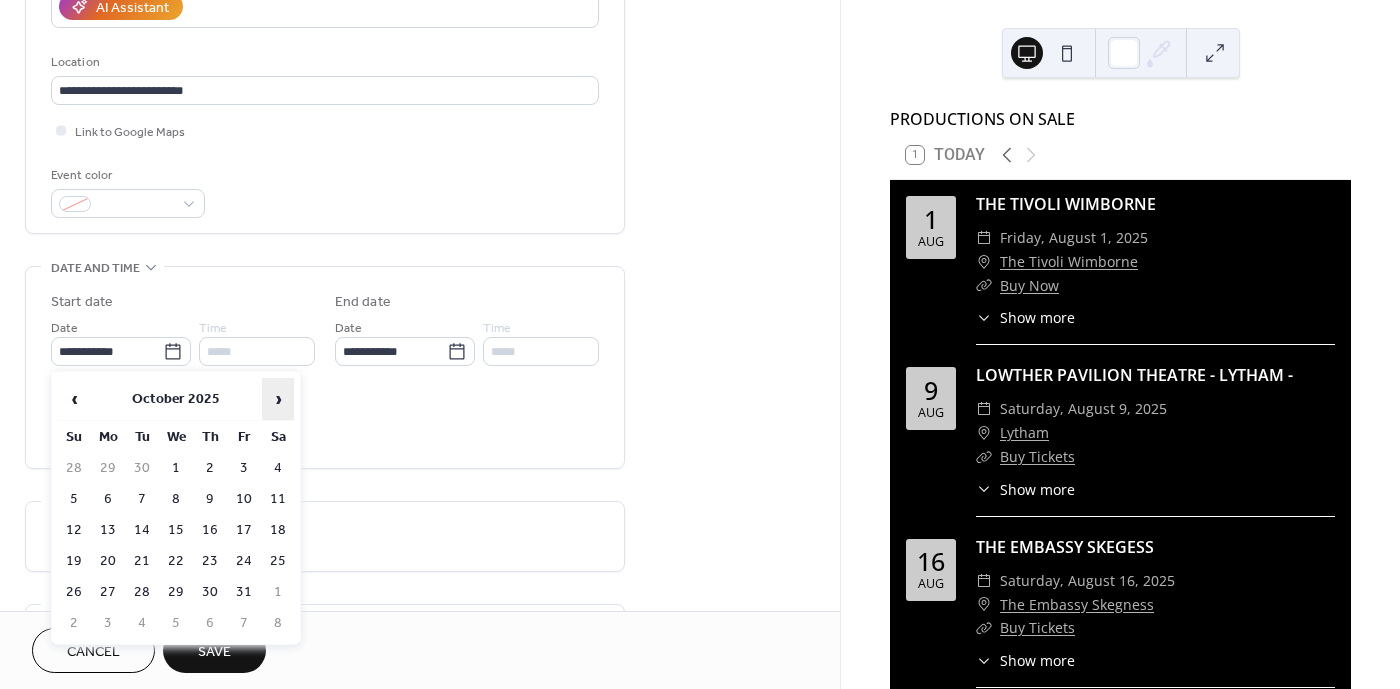 click on "›" at bounding box center (278, 399) 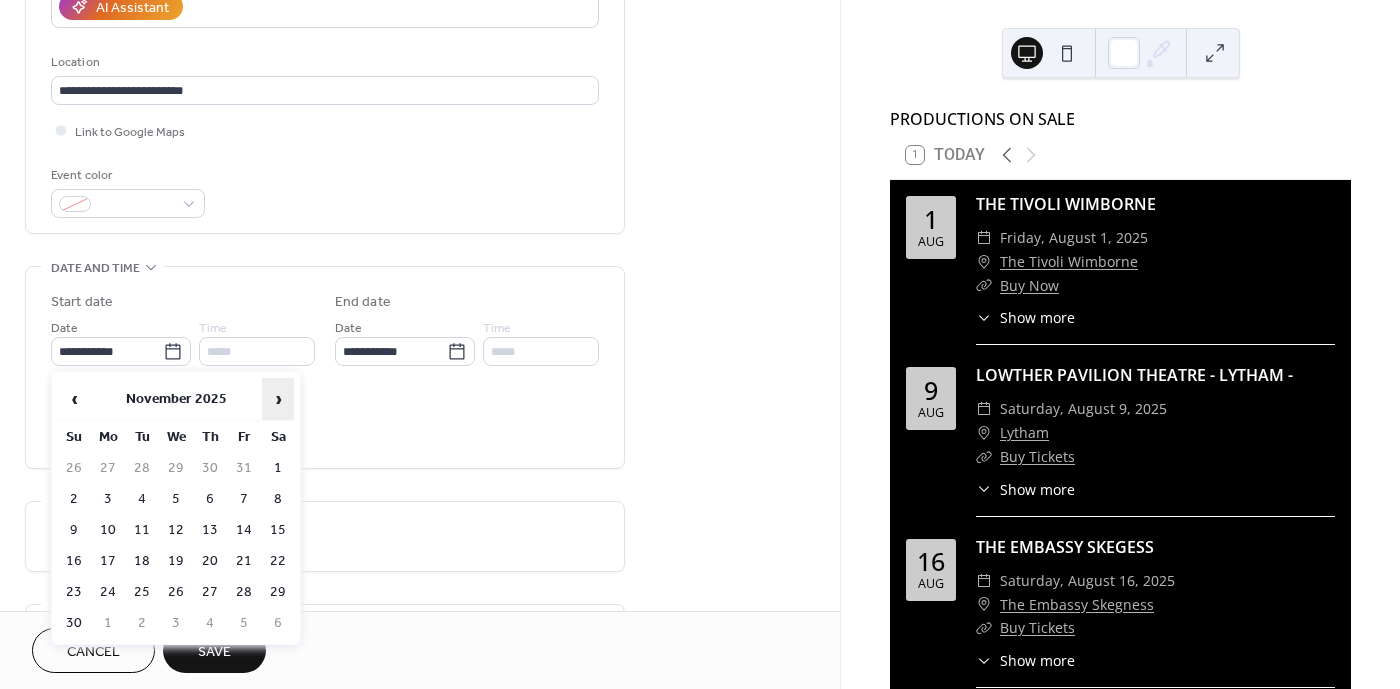 click on "›" at bounding box center (278, 399) 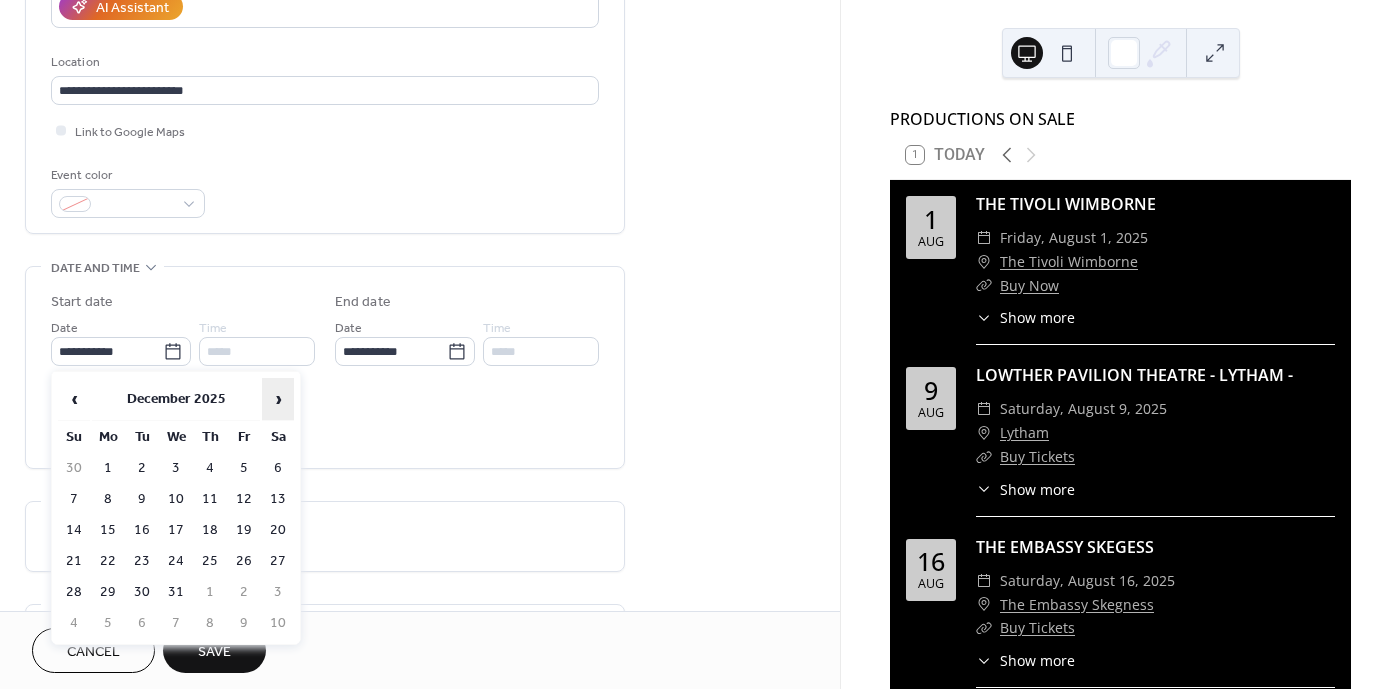 click on "›" at bounding box center (278, 399) 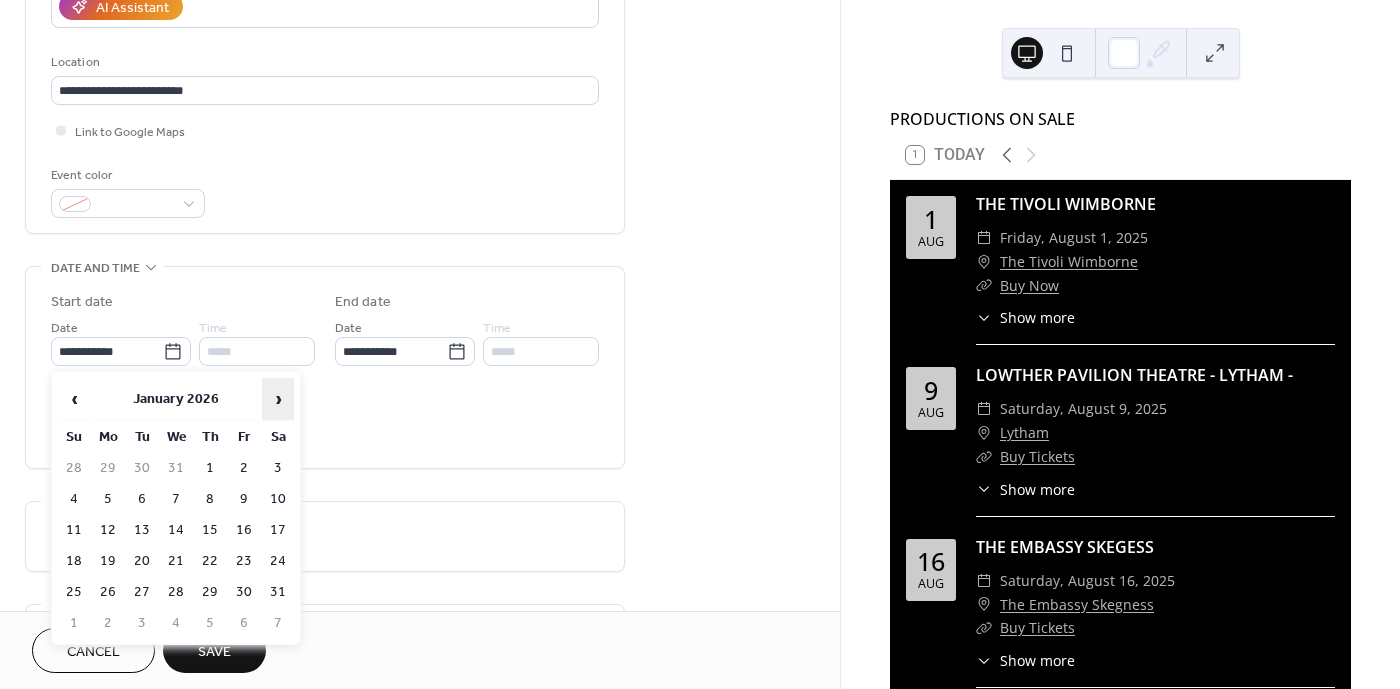 click on "›" at bounding box center (278, 399) 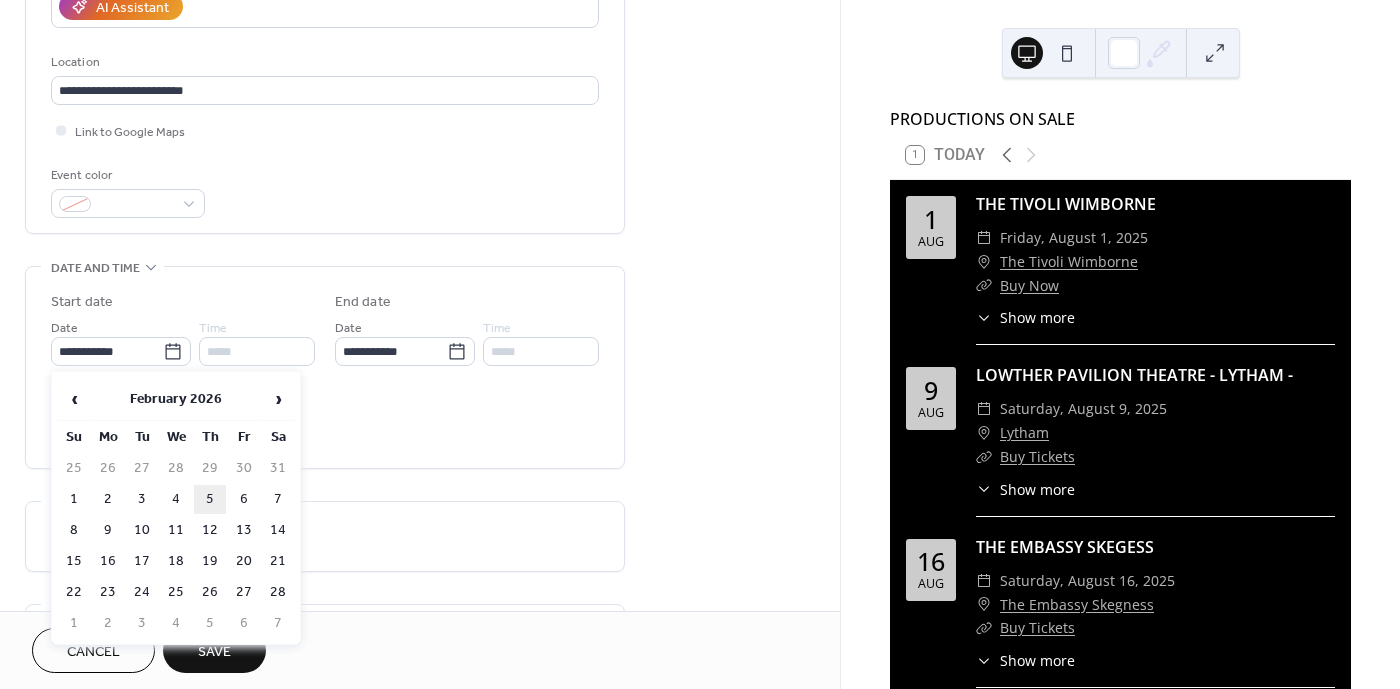 click on "5" at bounding box center [210, 499] 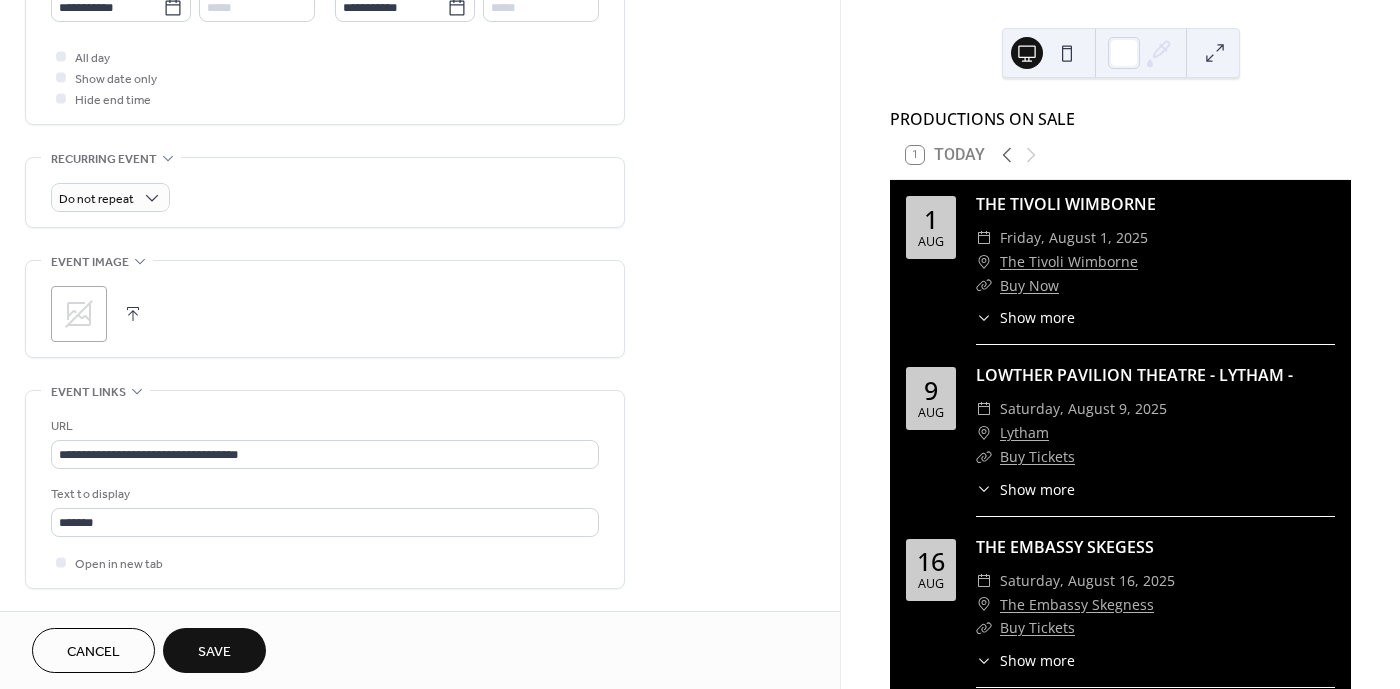 scroll, scrollTop: 852, scrollLeft: 0, axis: vertical 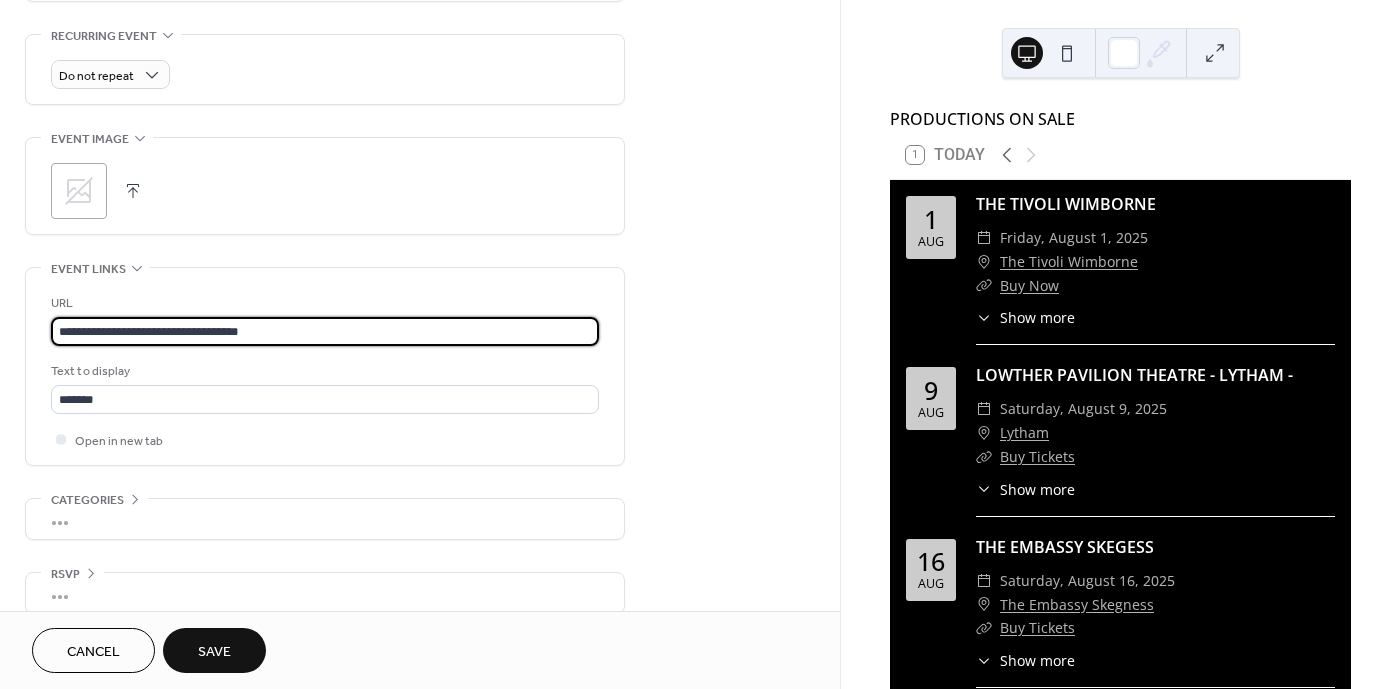 drag, startPoint x: 307, startPoint y: 324, endPoint x: 45, endPoint y: 331, distance: 262.0935 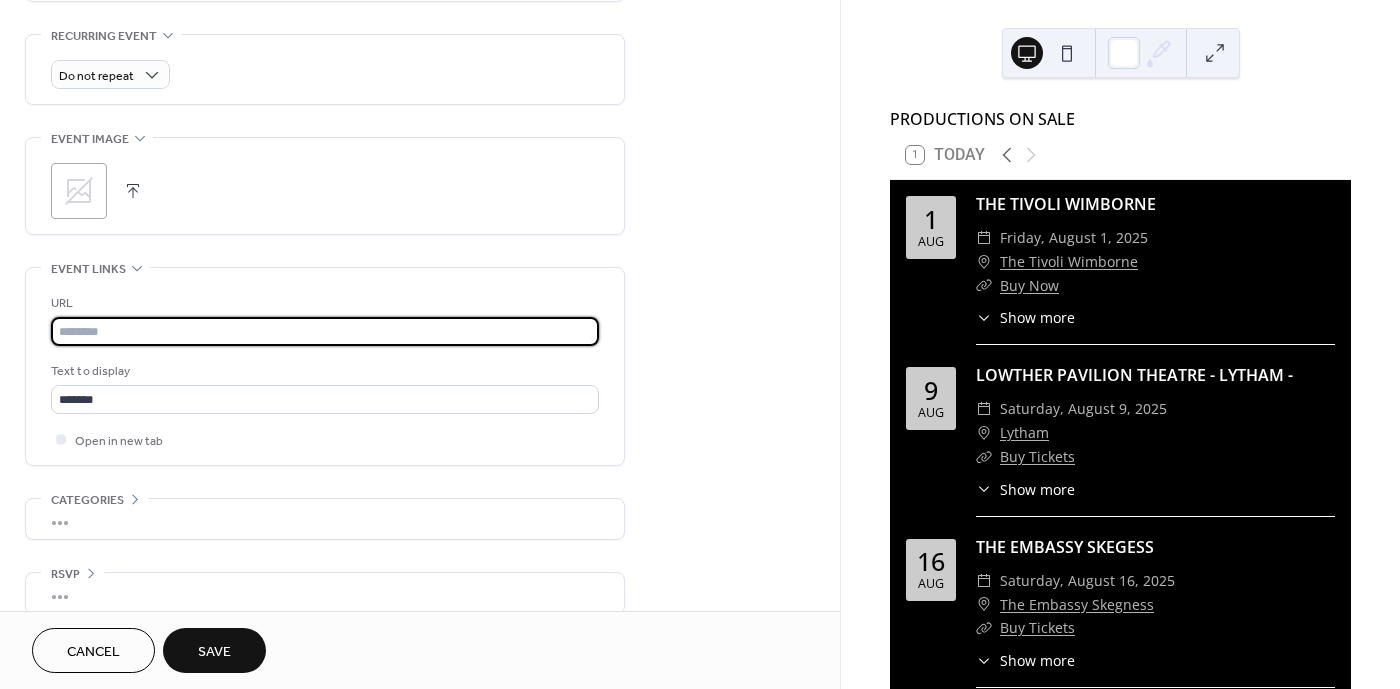 scroll, scrollTop: 0, scrollLeft: 0, axis: both 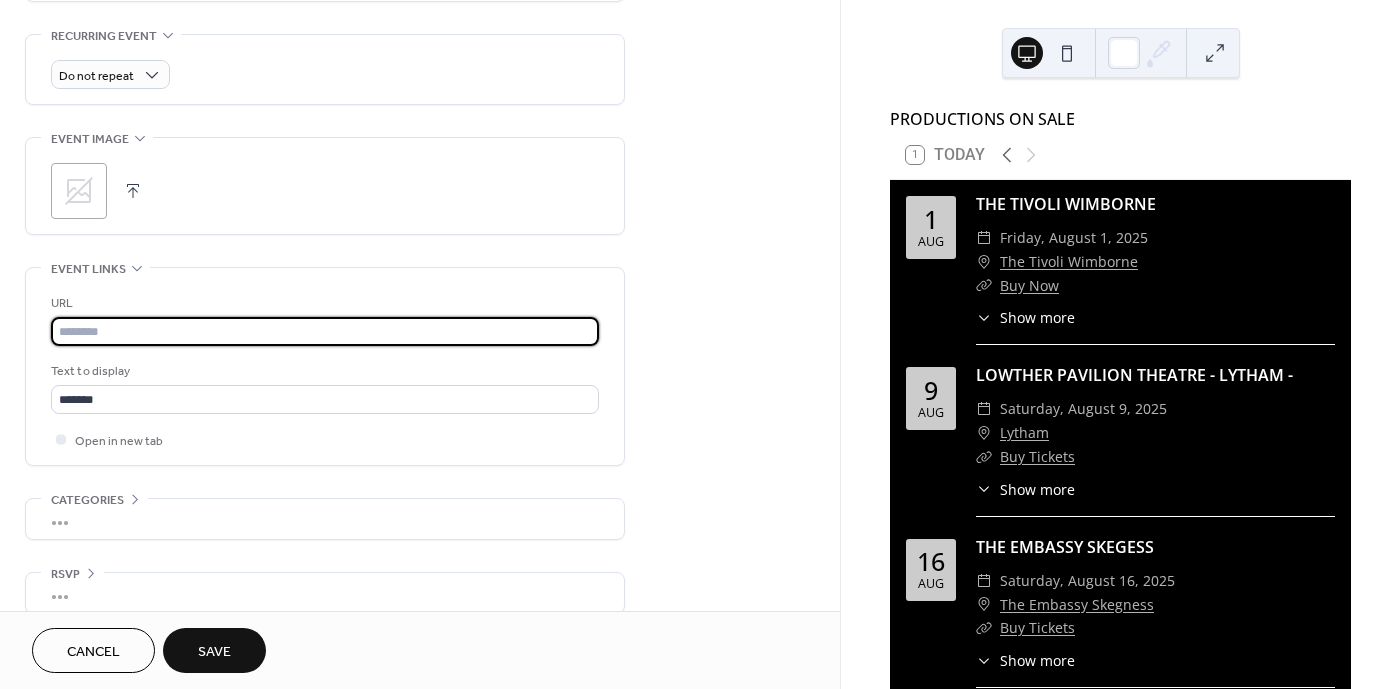 type 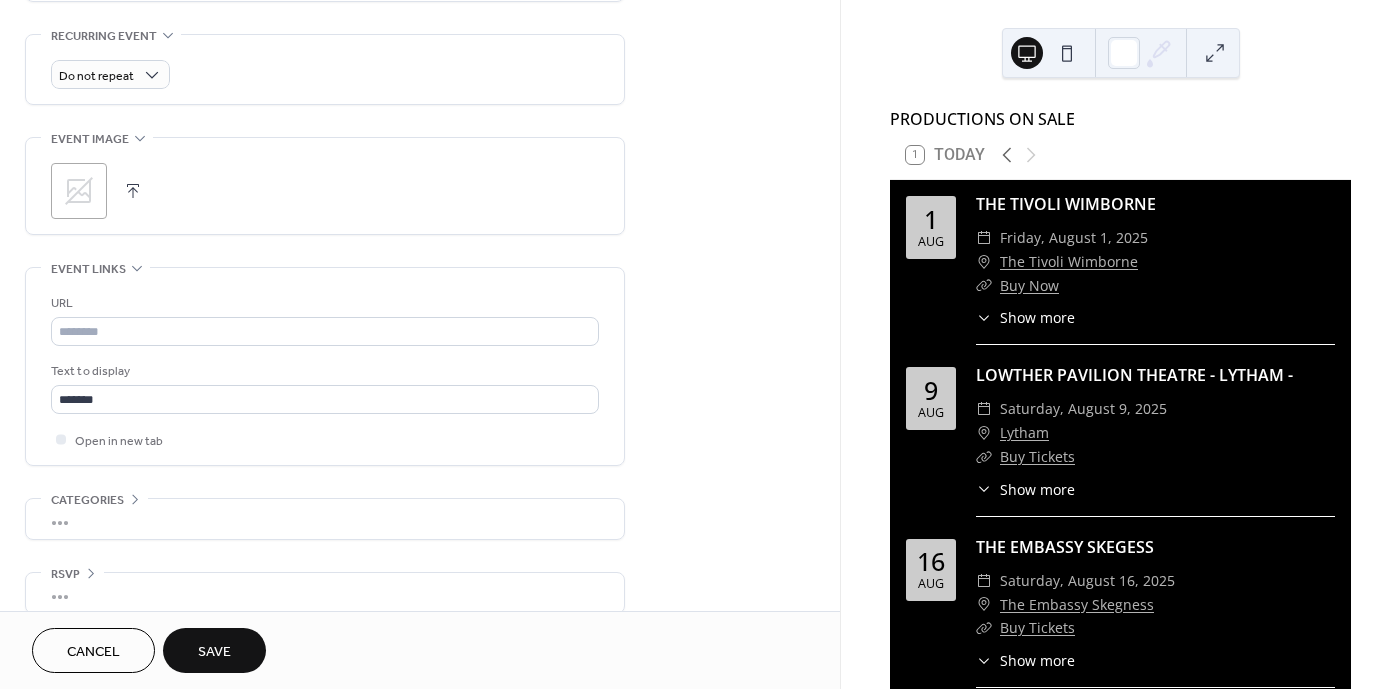 click on "Save" at bounding box center (214, 650) 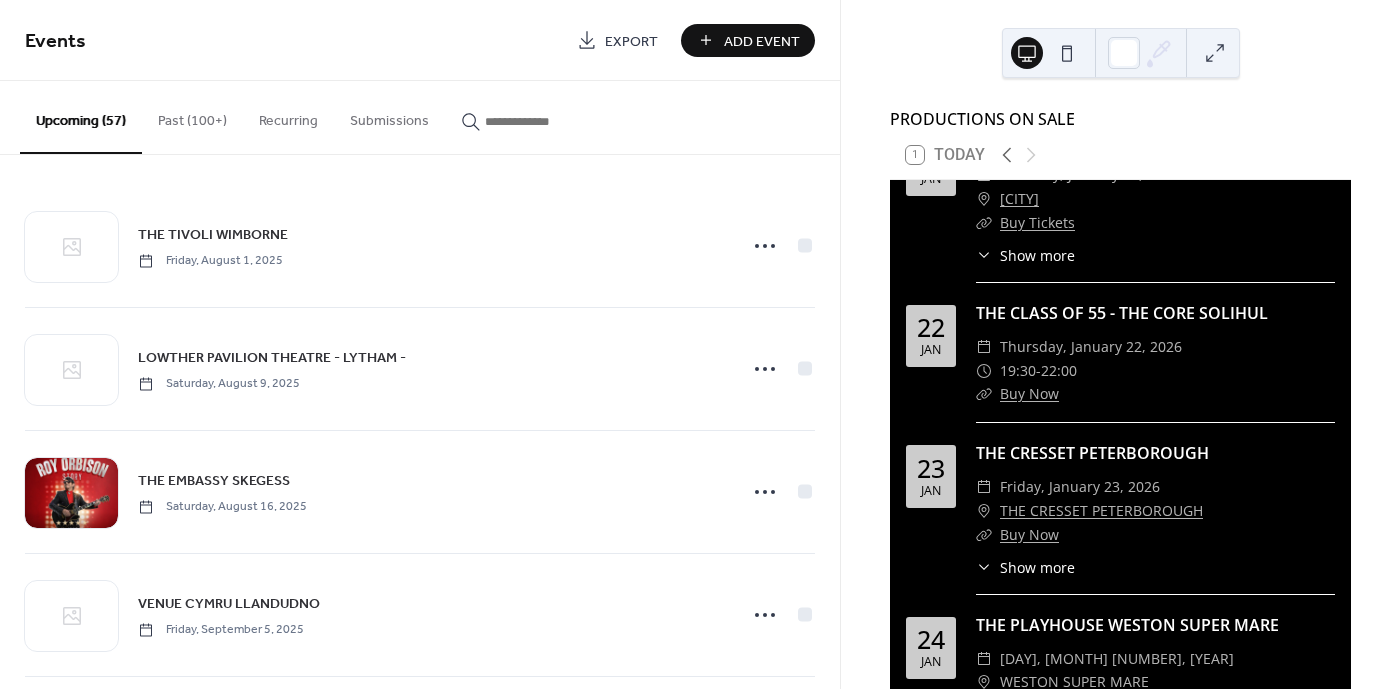 scroll, scrollTop: 5836, scrollLeft: 0, axis: vertical 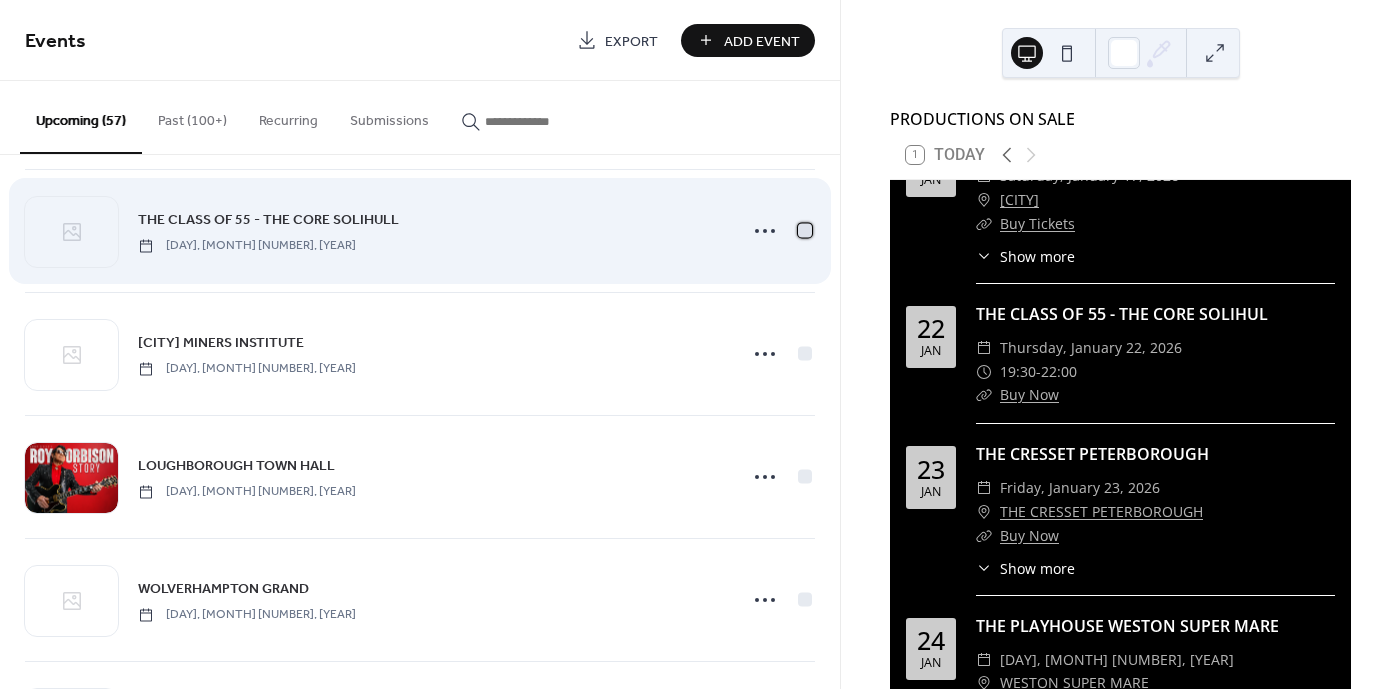 click at bounding box center (805, 230) 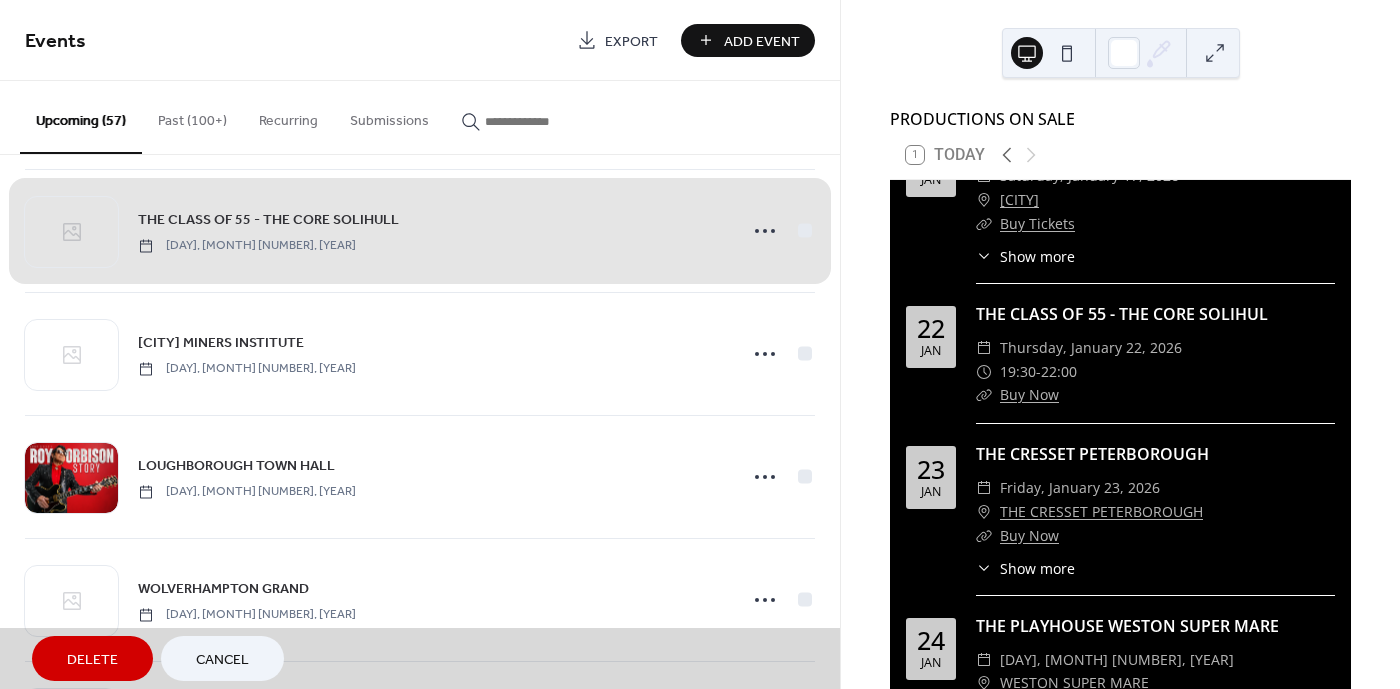 click on "Delete" at bounding box center [92, 660] 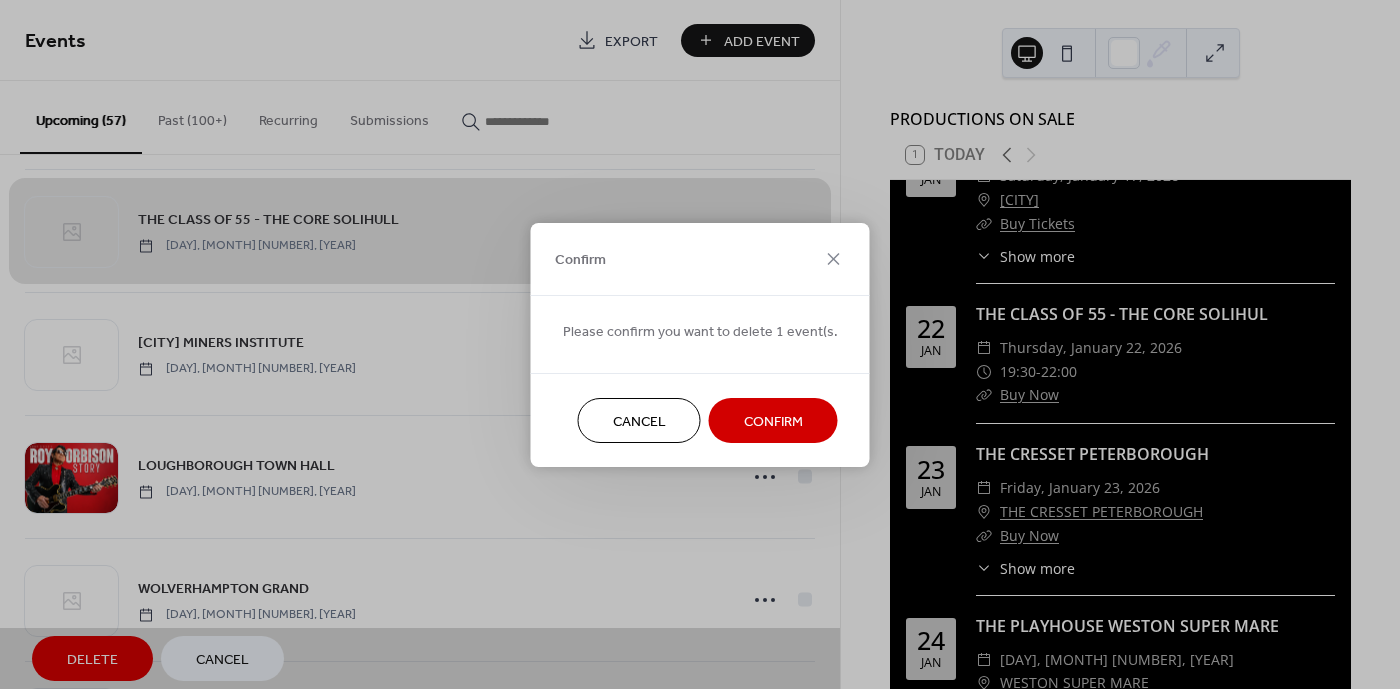 click on "Confirm" at bounding box center [773, 421] 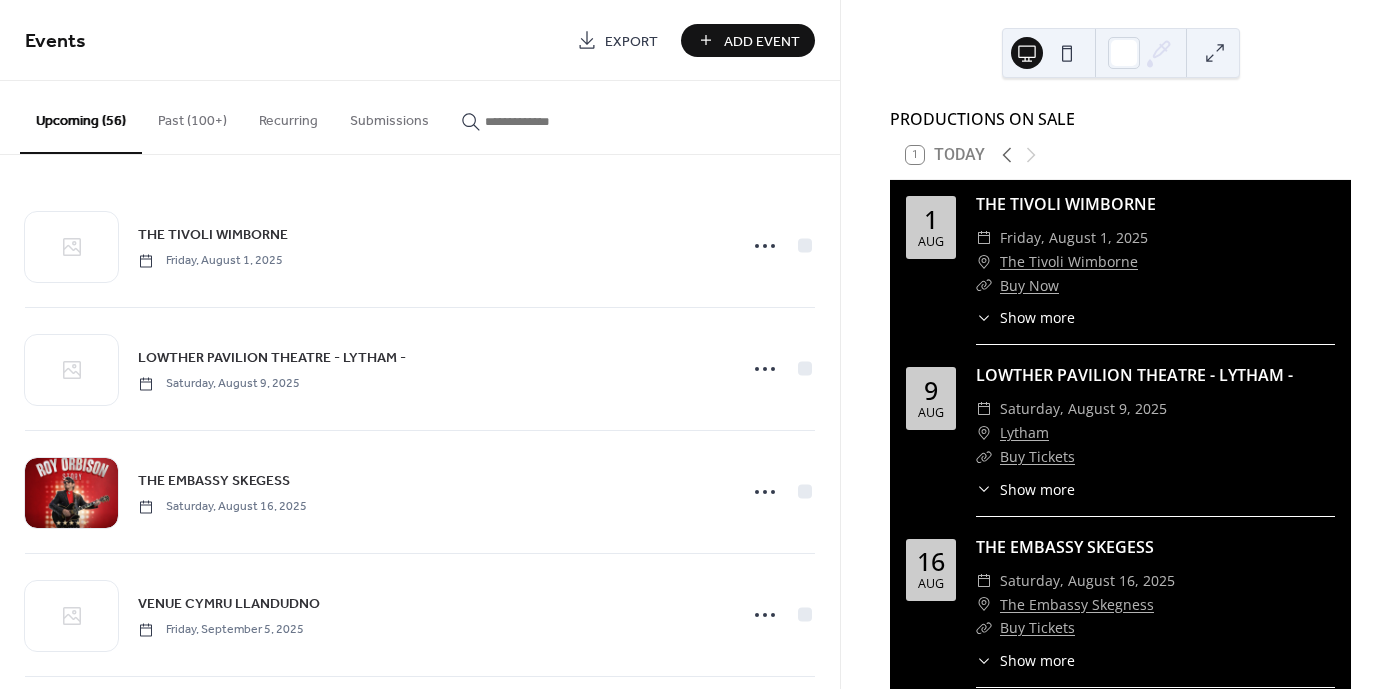 scroll, scrollTop: 0, scrollLeft: 0, axis: both 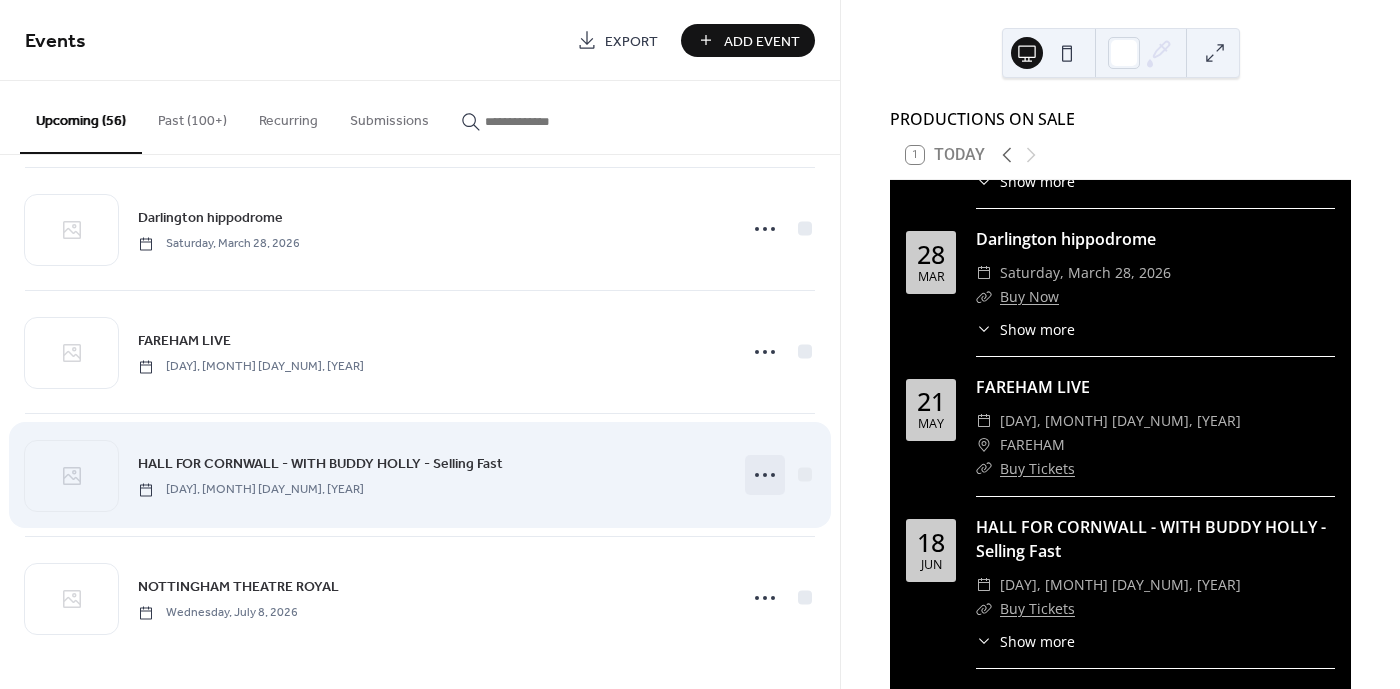 click 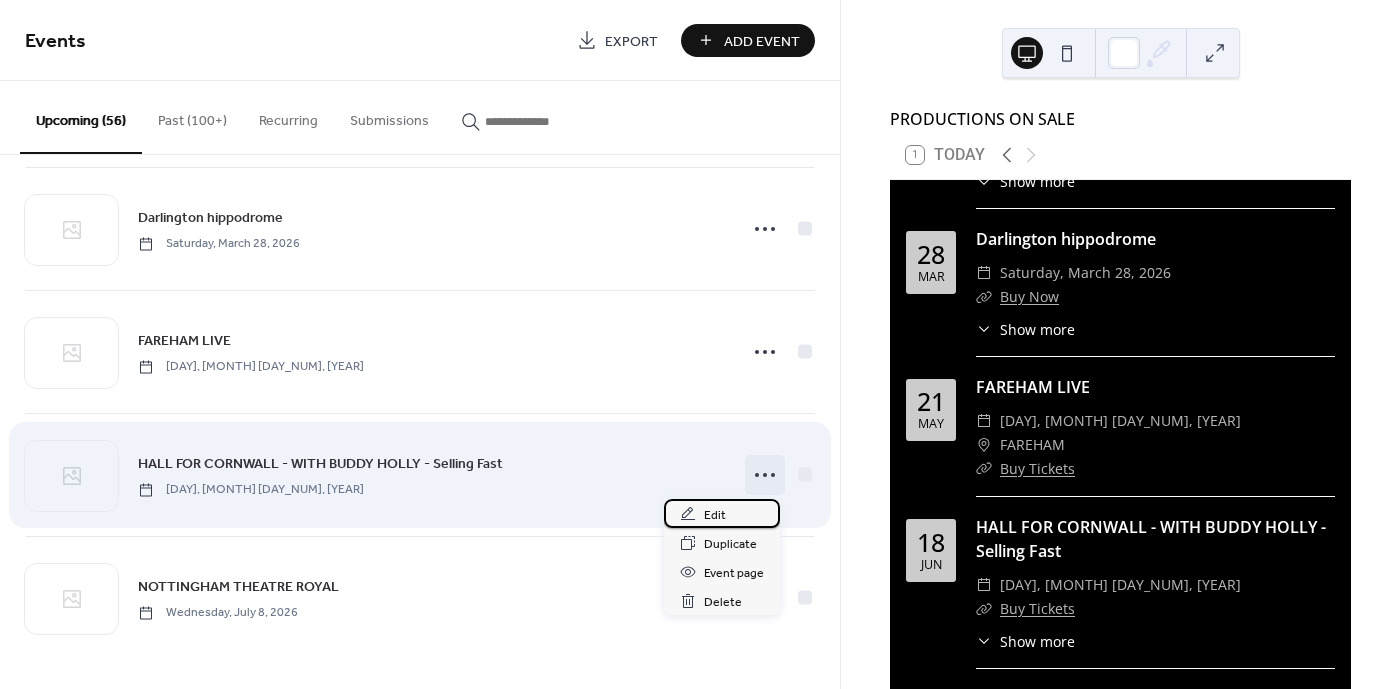 click on "Edit" at bounding box center [715, 515] 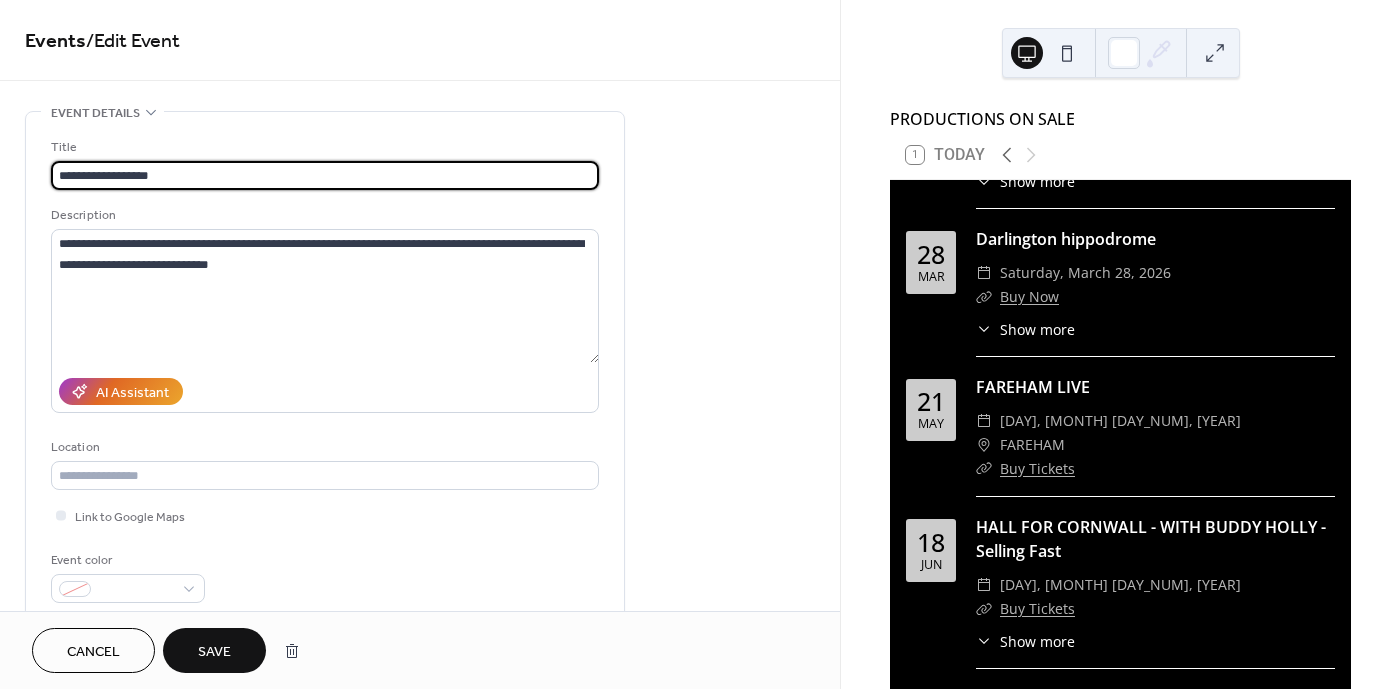 type on "**********" 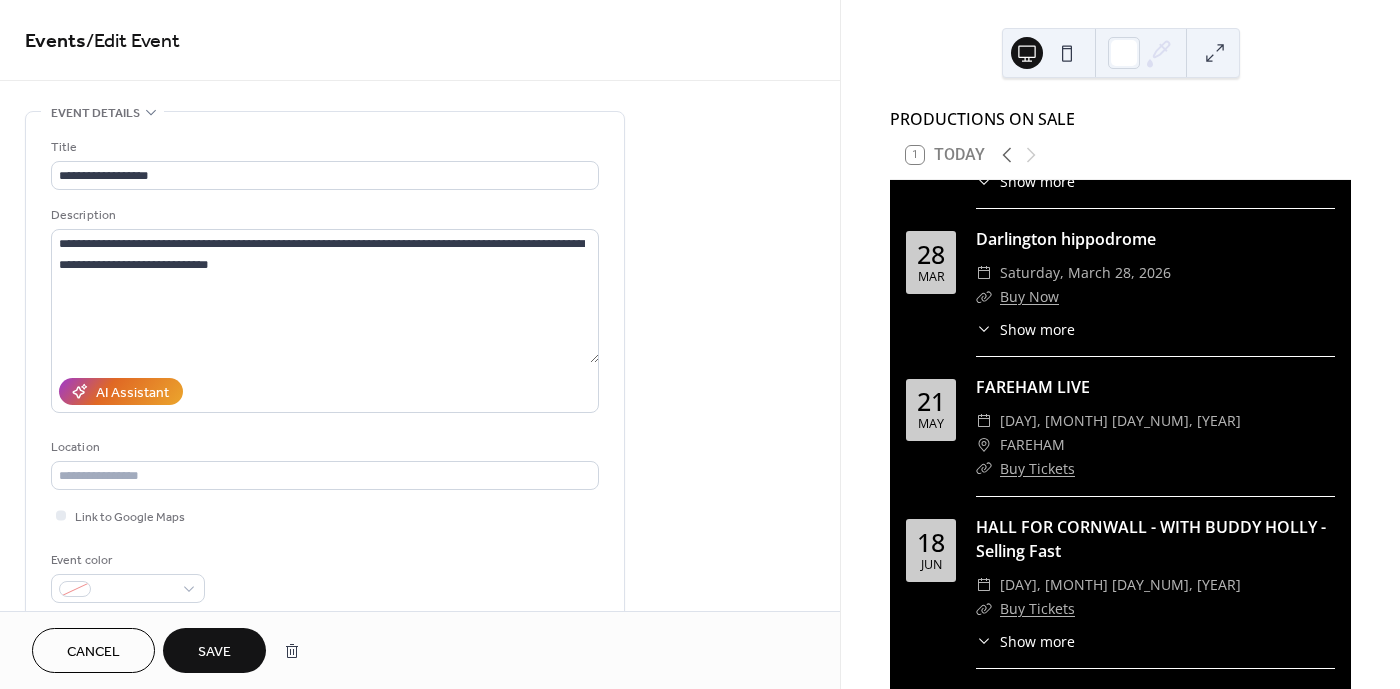 click on "Save" at bounding box center (214, 652) 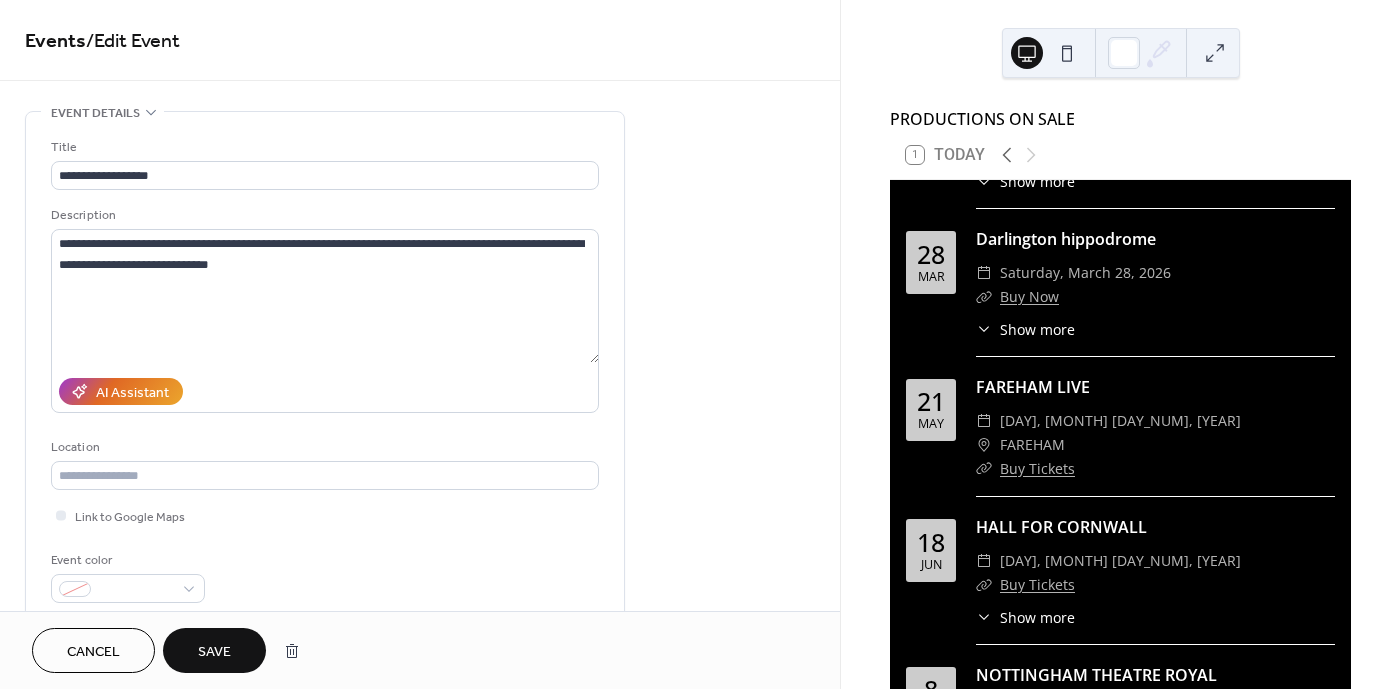 scroll, scrollTop: 8529, scrollLeft: 0, axis: vertical 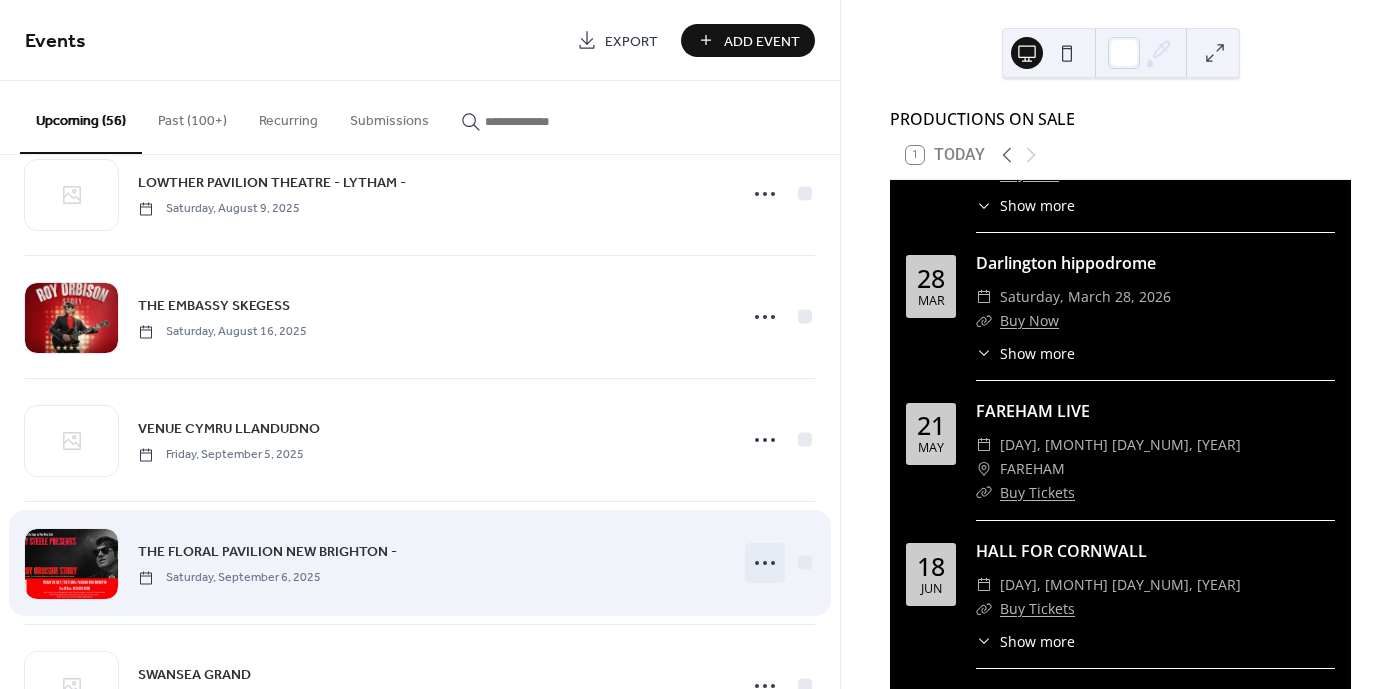 click 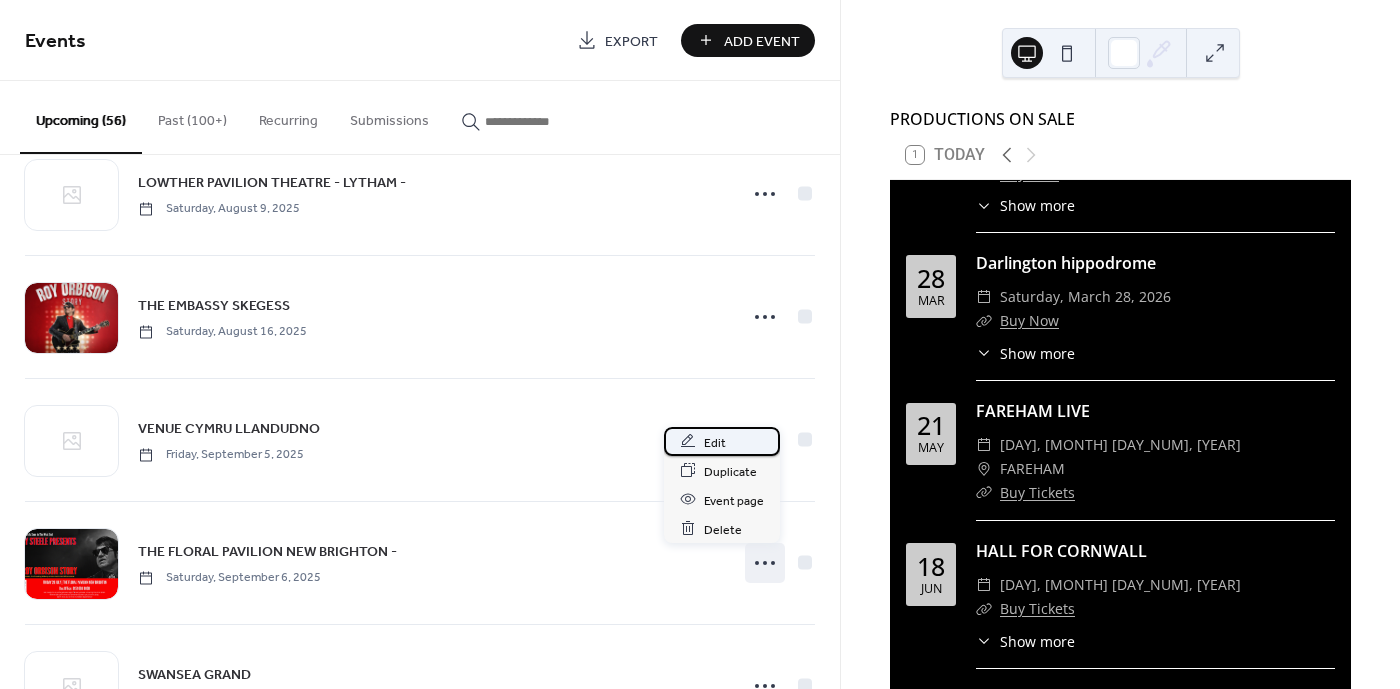 click on "Edit" at bounding box center [715, 442] 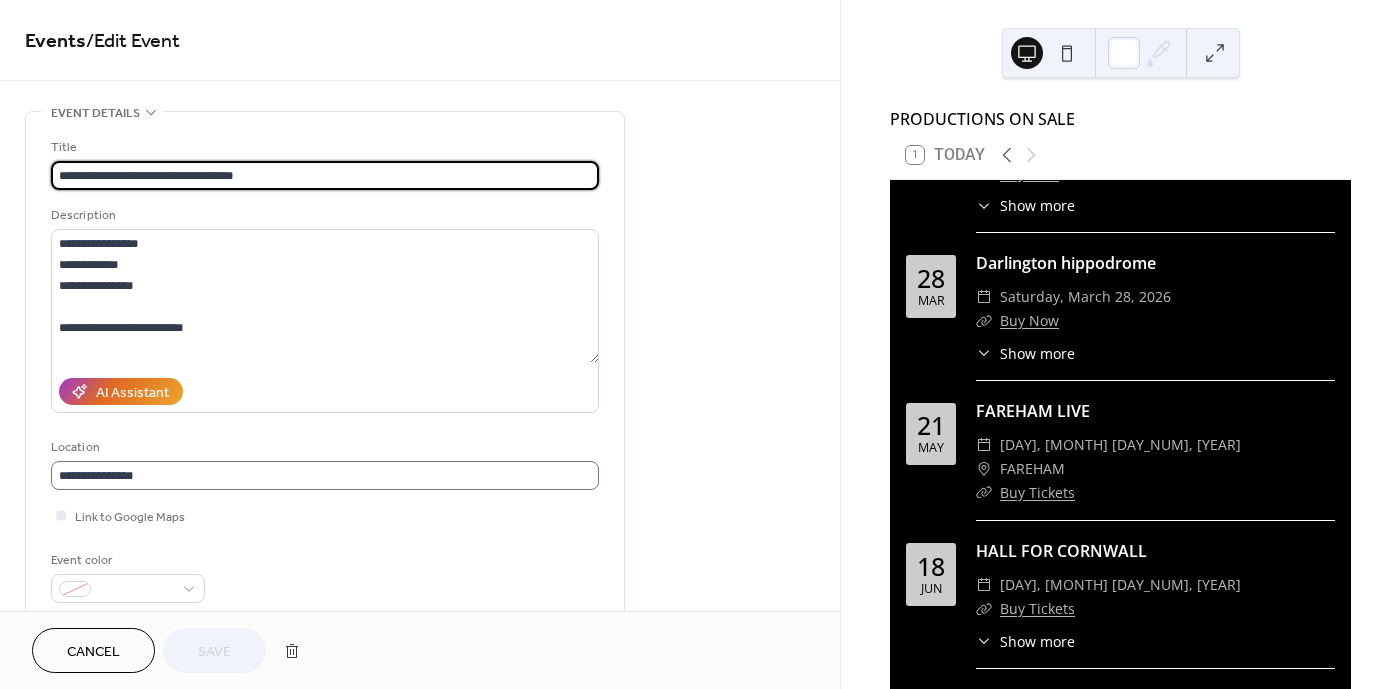 scroll, scrollTop: 1, scrollLeft: 0, axis: vertical 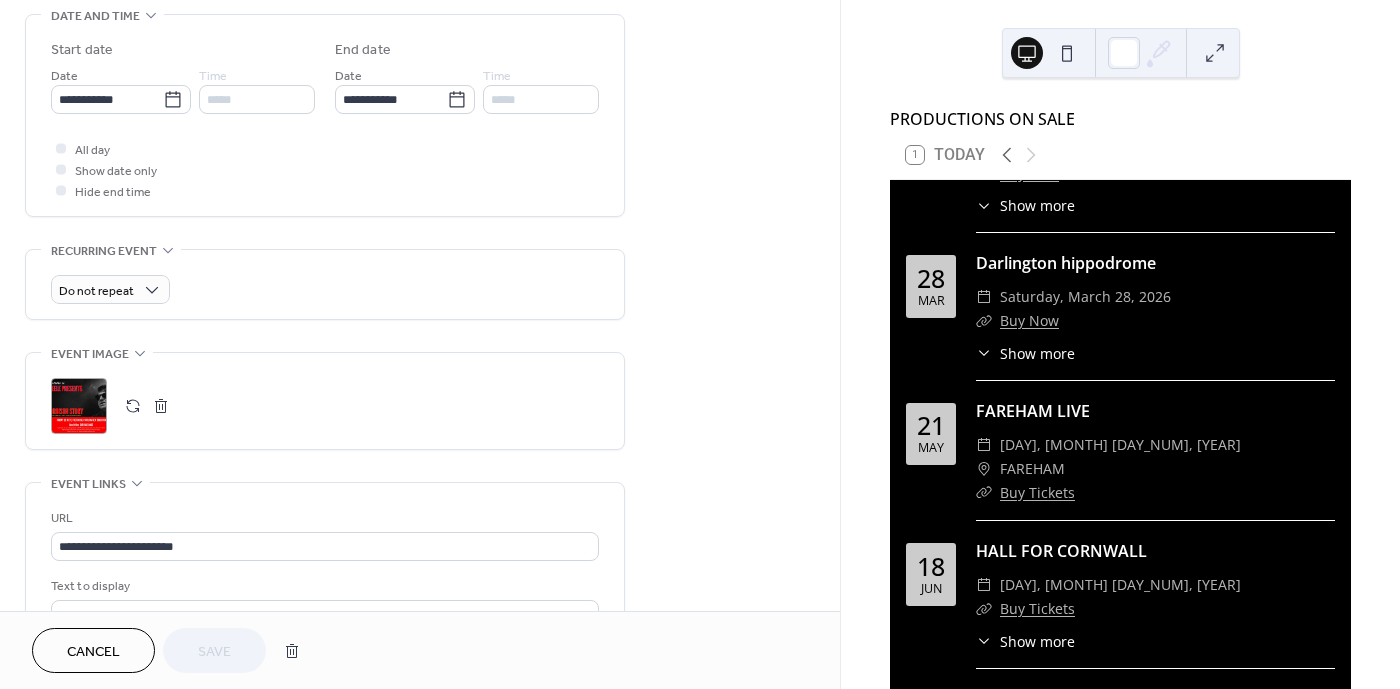 click at bounding box center [161, 406] 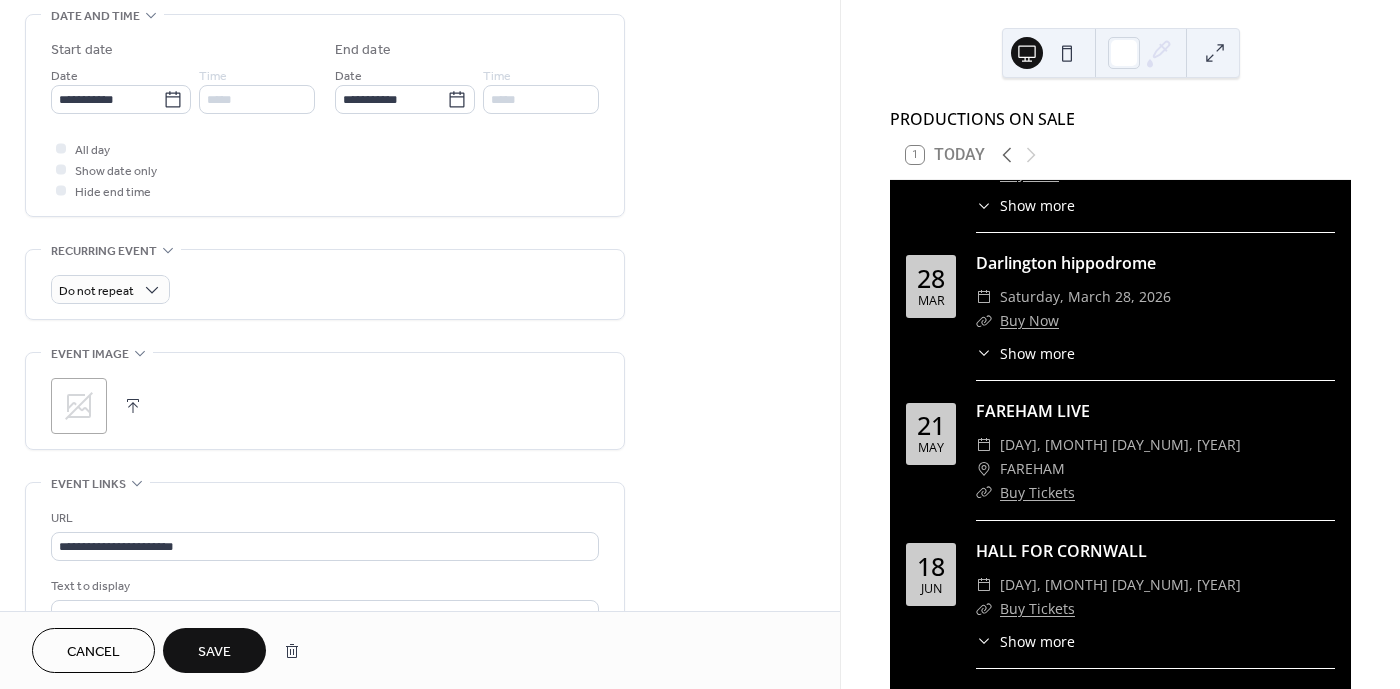 click on "Save" at bounding box center (214, 652) 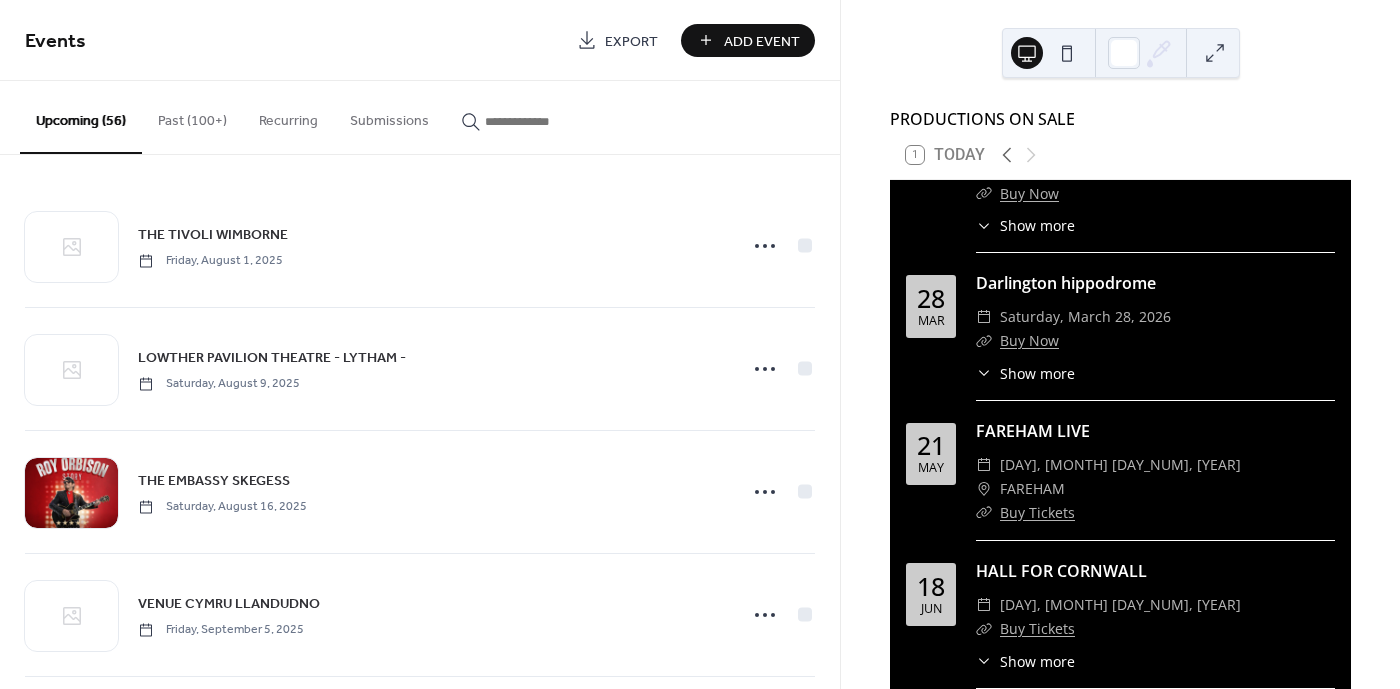 scroll, scrollTop: 8529, scrollLeft: 0, axis: vertical 